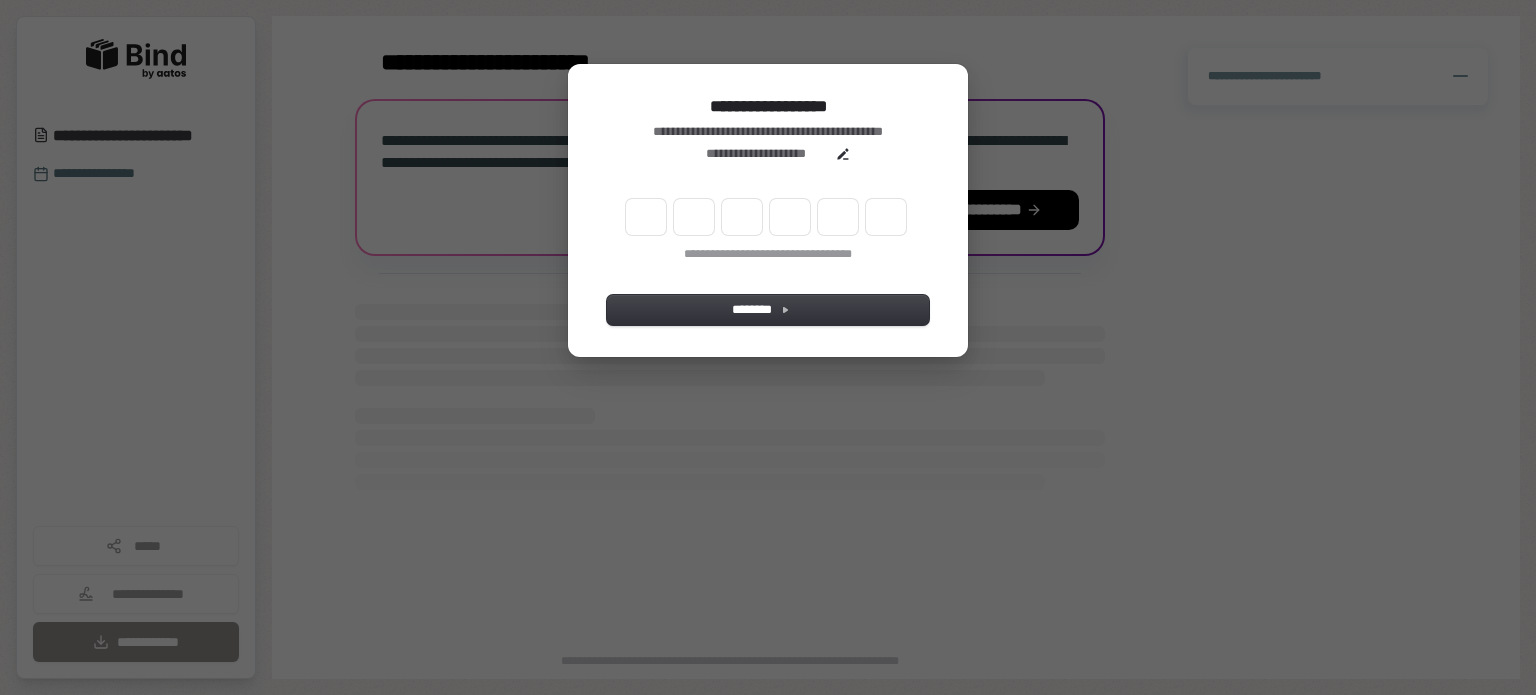 scroll, scrollTop: 0, scrollLeft: 0, axis: both 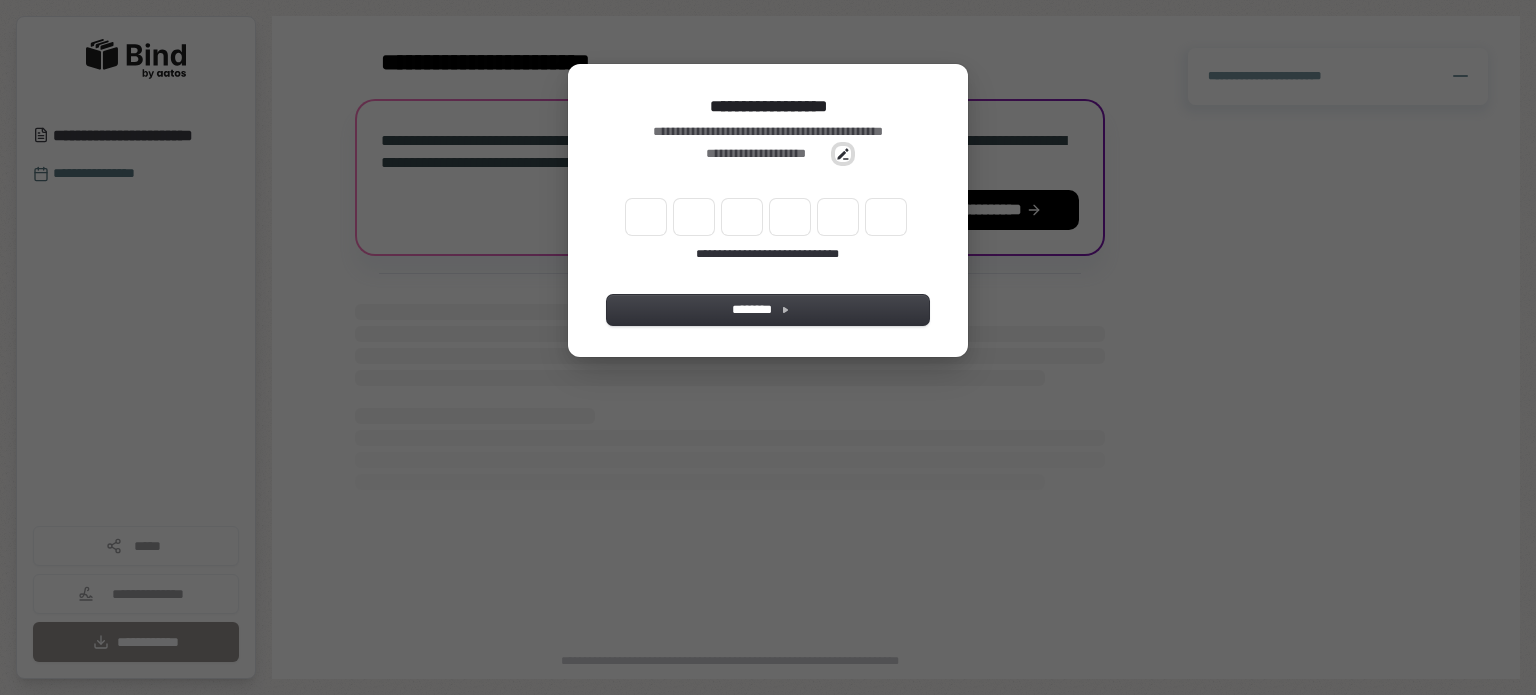 click 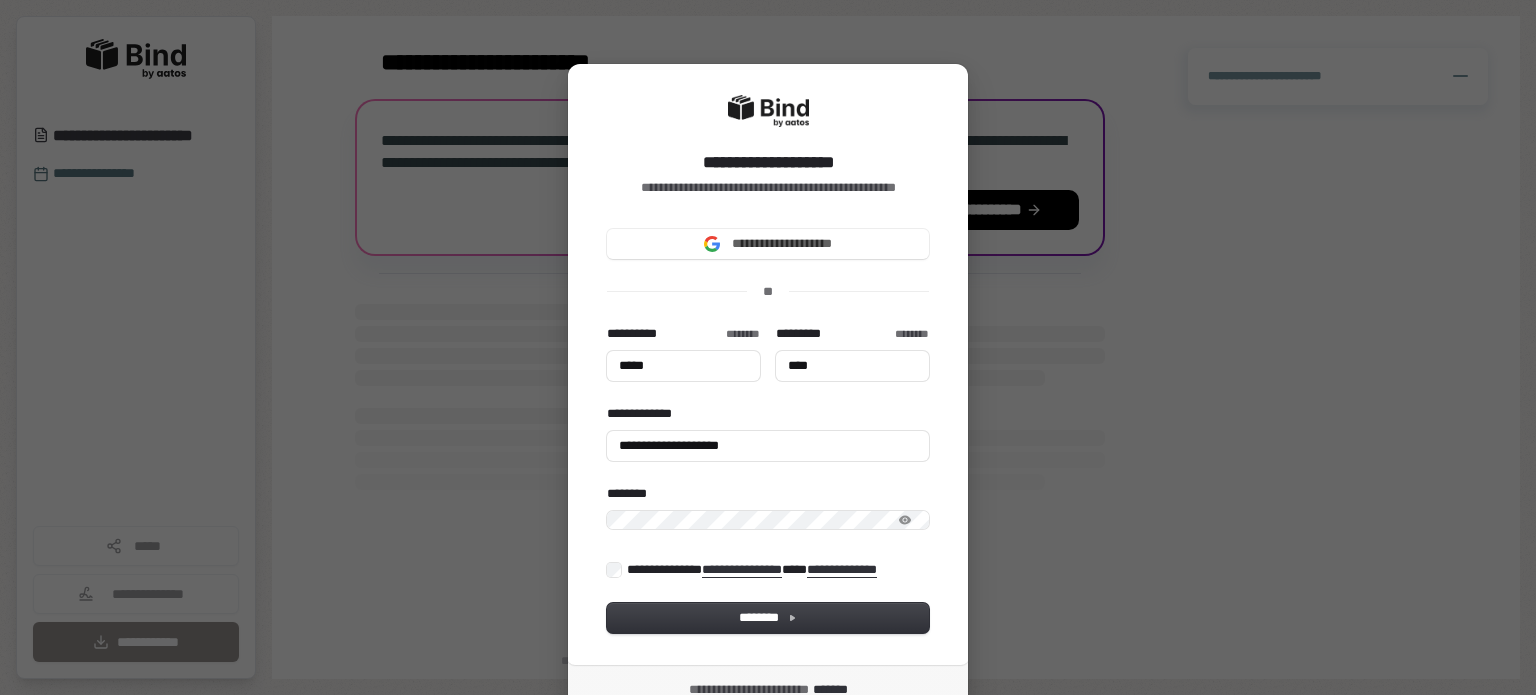 type on "*****" 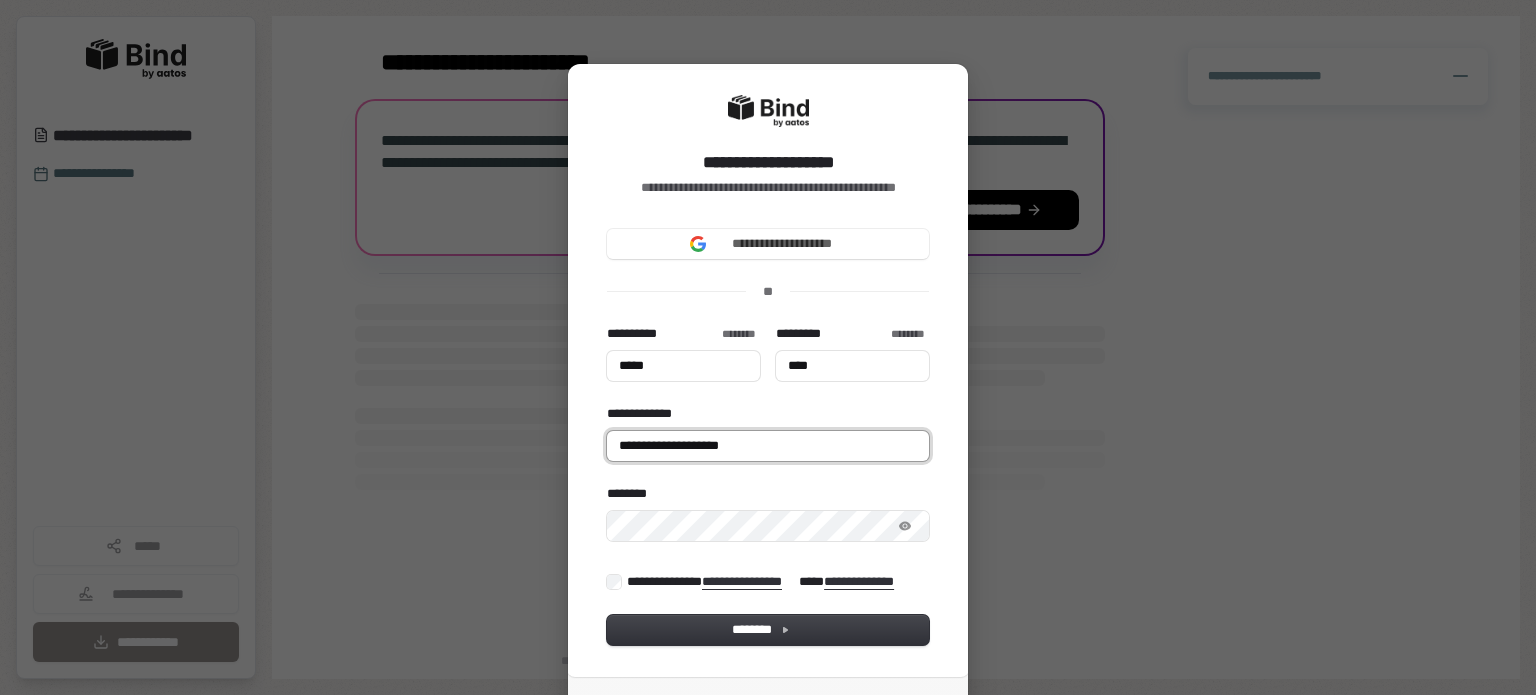 type on "*****" 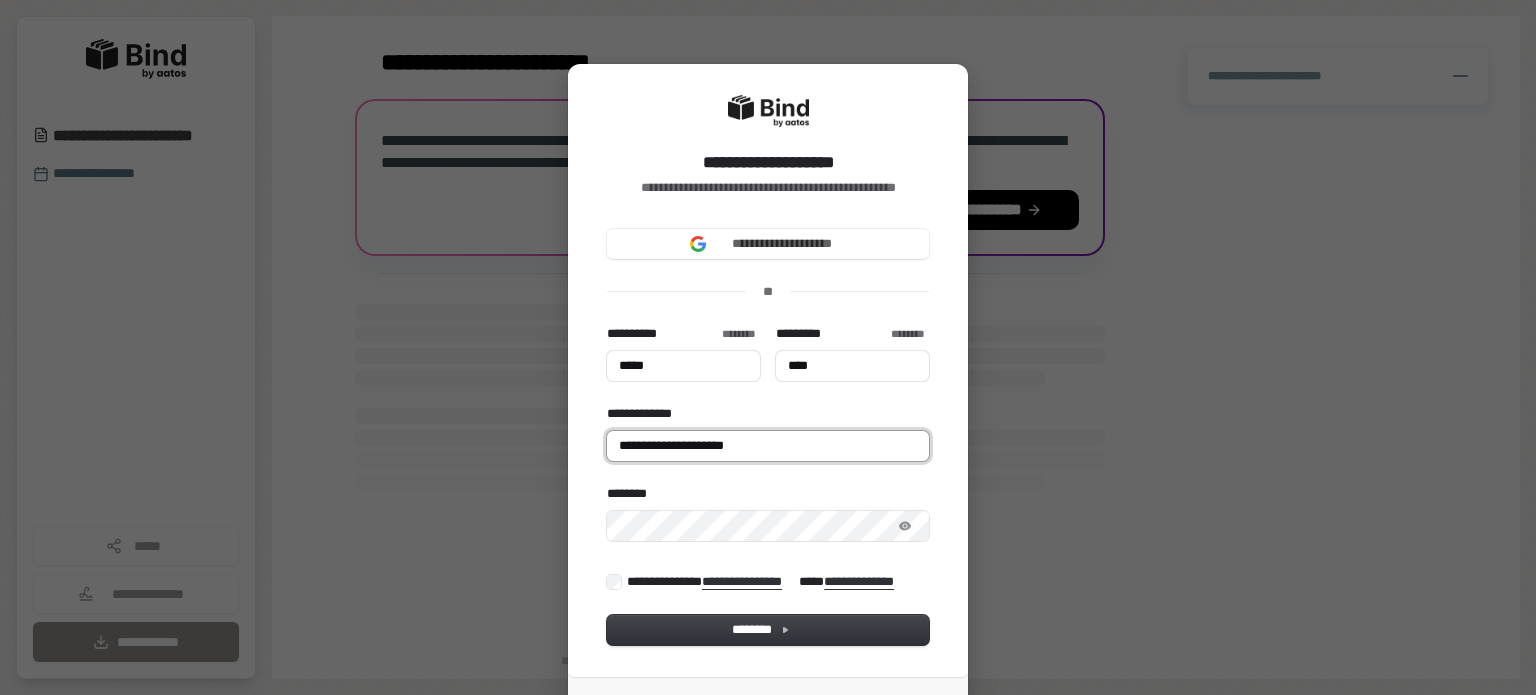 type on "**********" 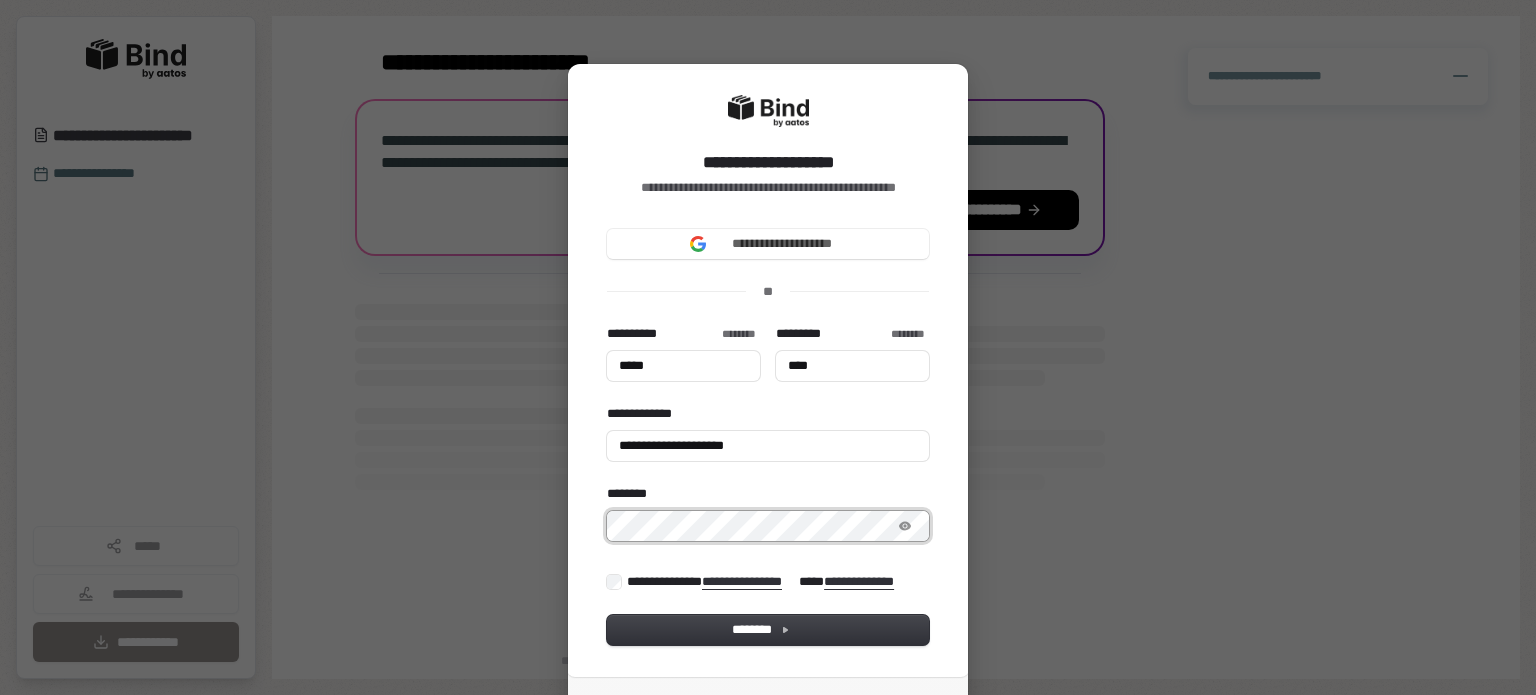 type on "*****" 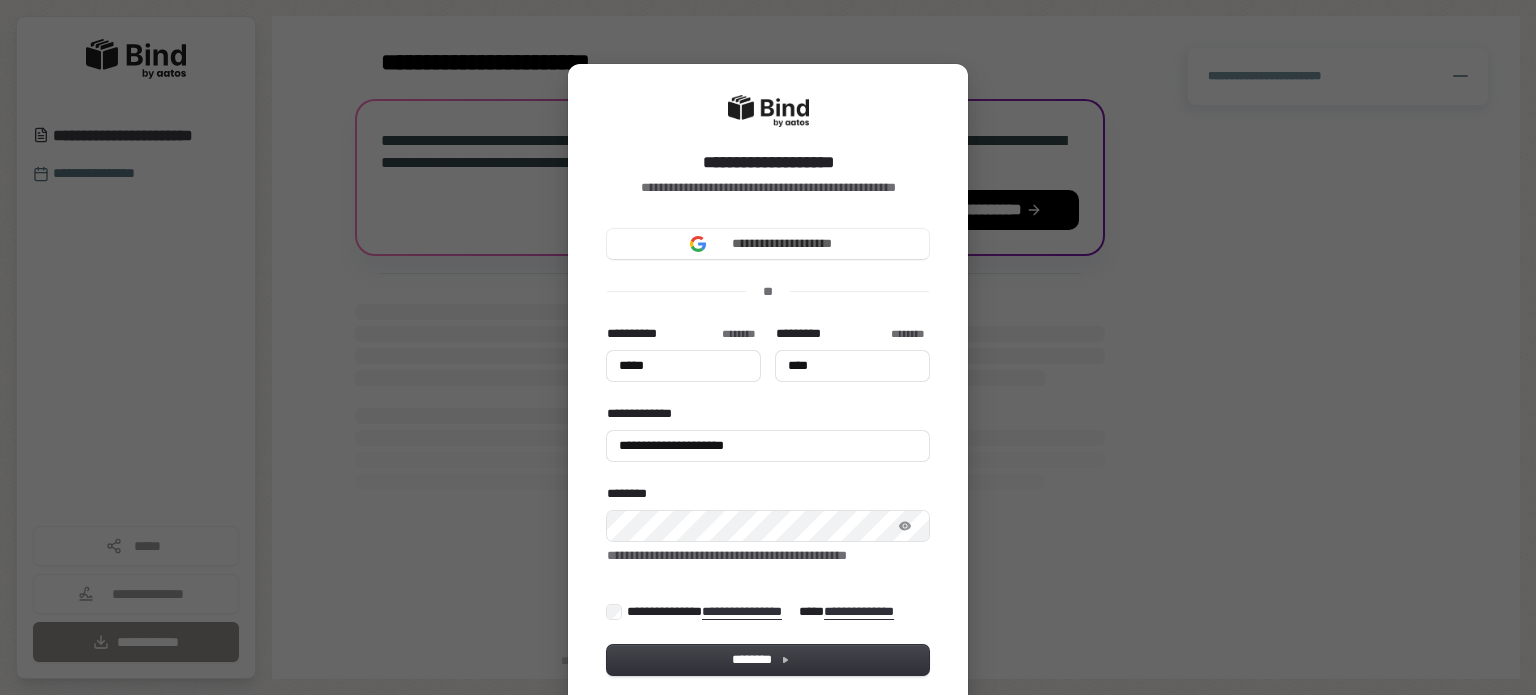 type on "*****" 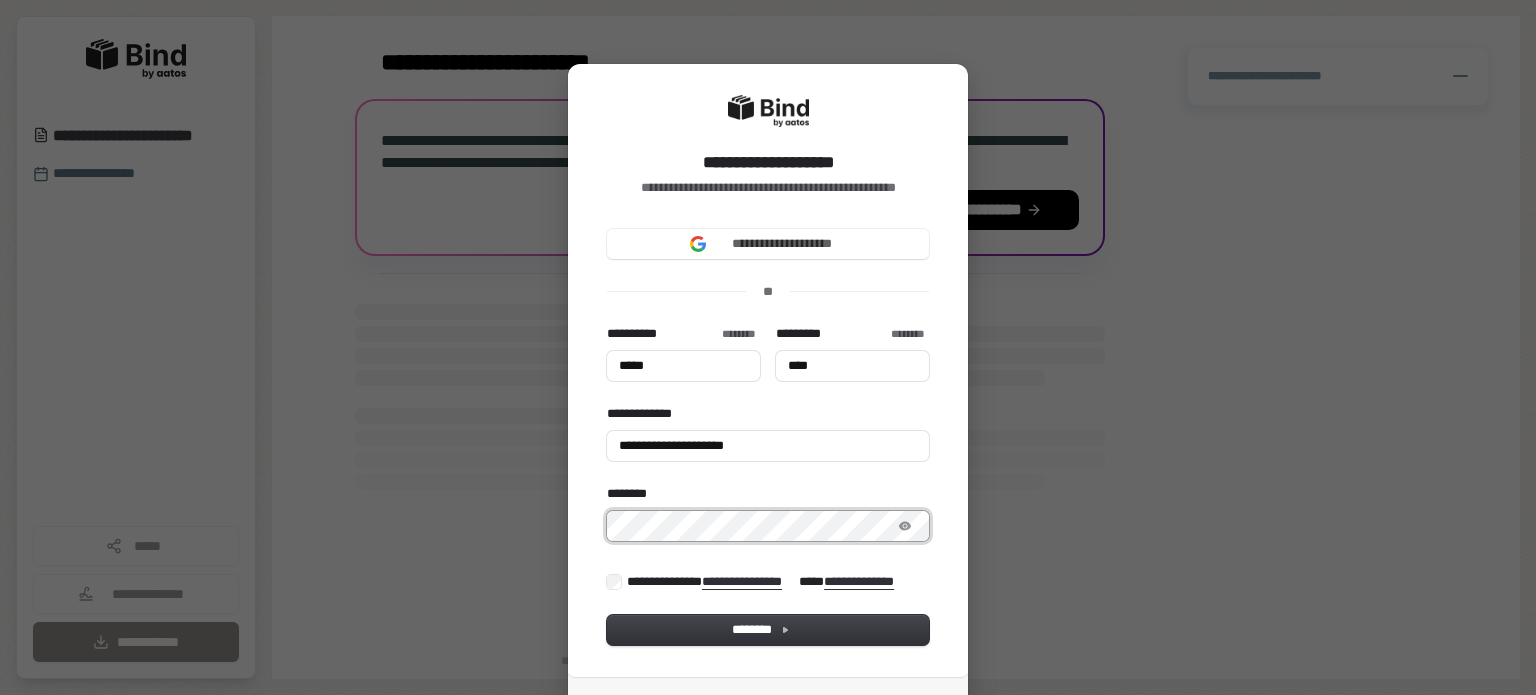 type on "*****" 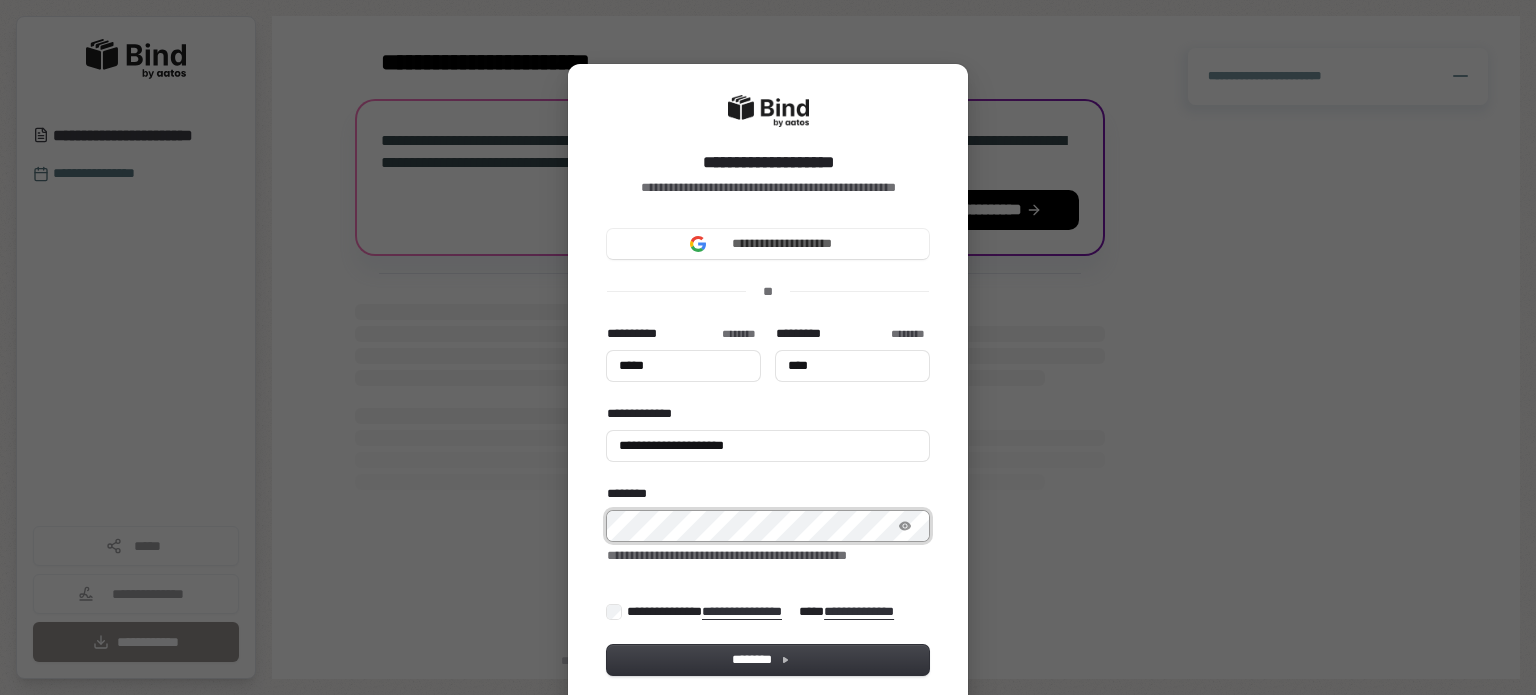 type on "*****" 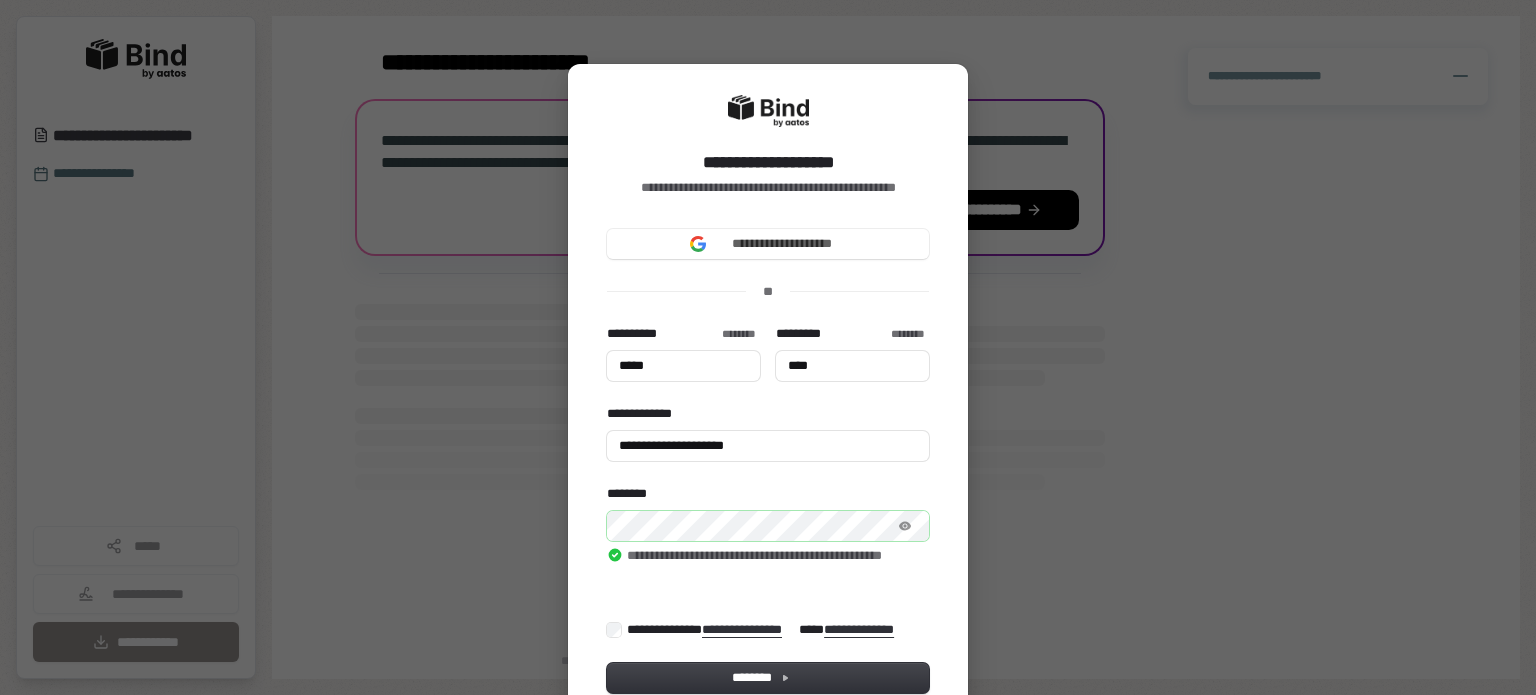 type on "*****" 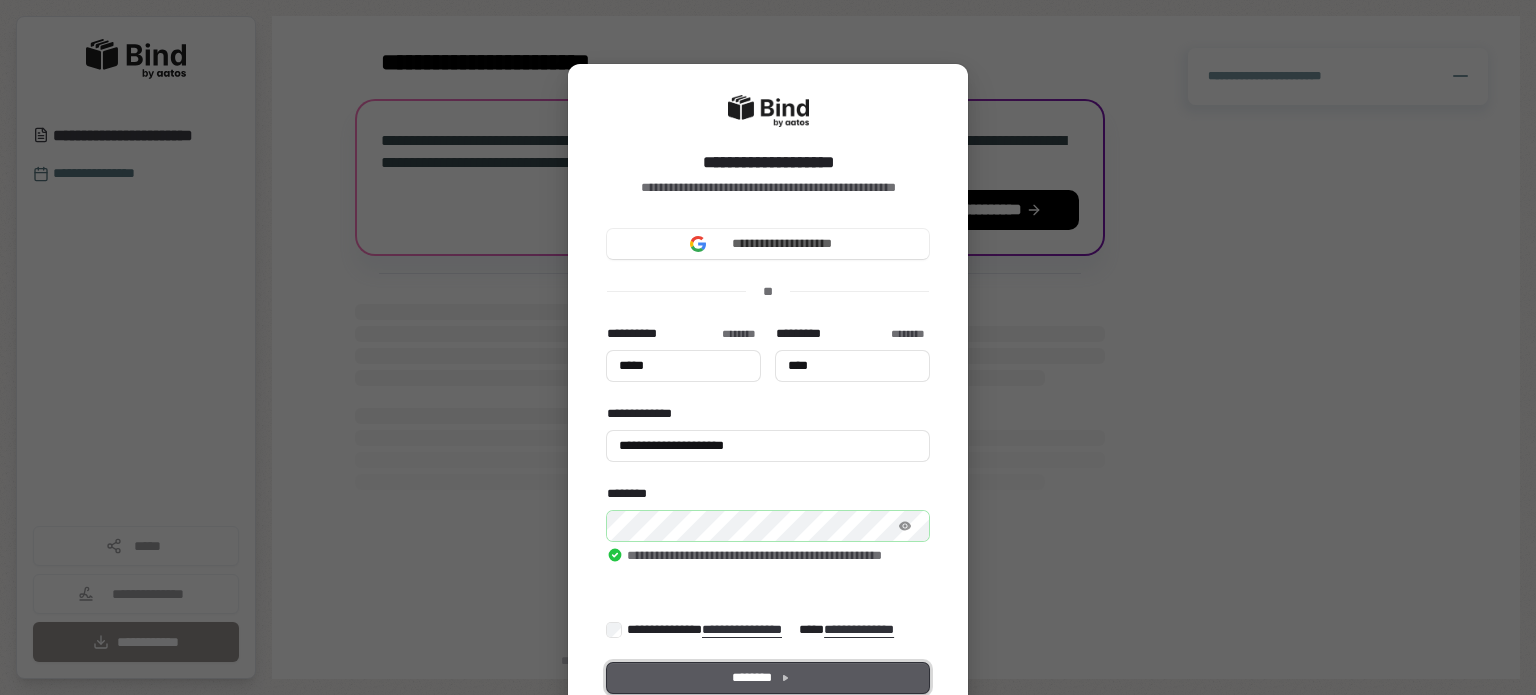type on "*****" 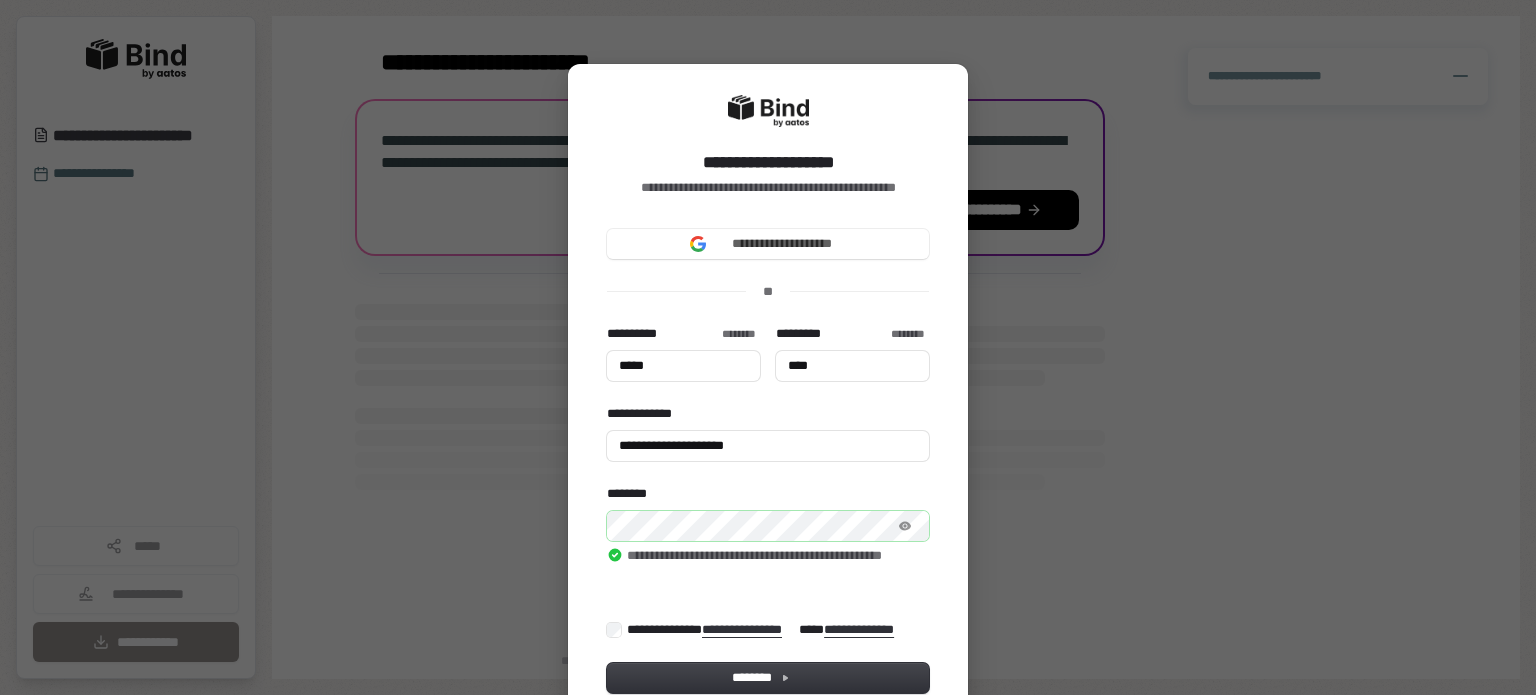 type on "*****" 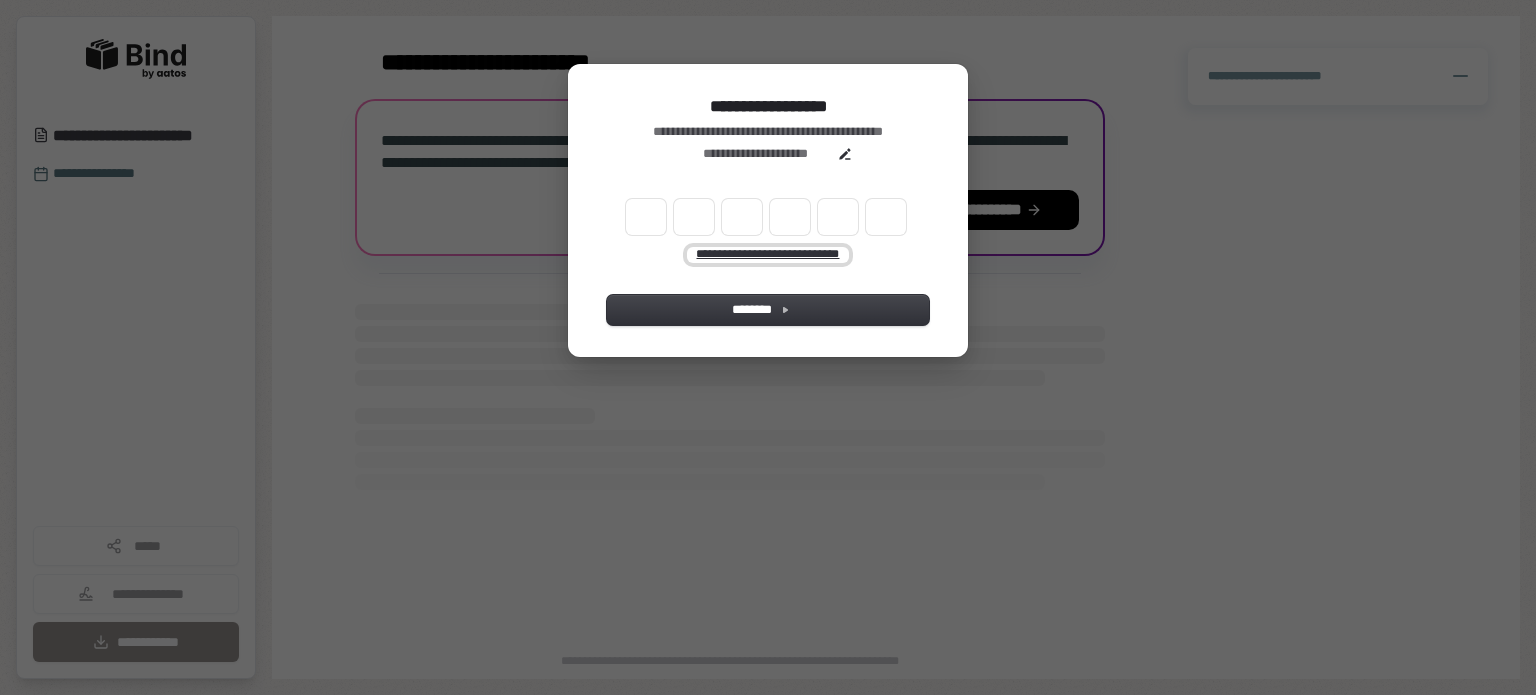 click on "**********" at bounding box center [768, 255] 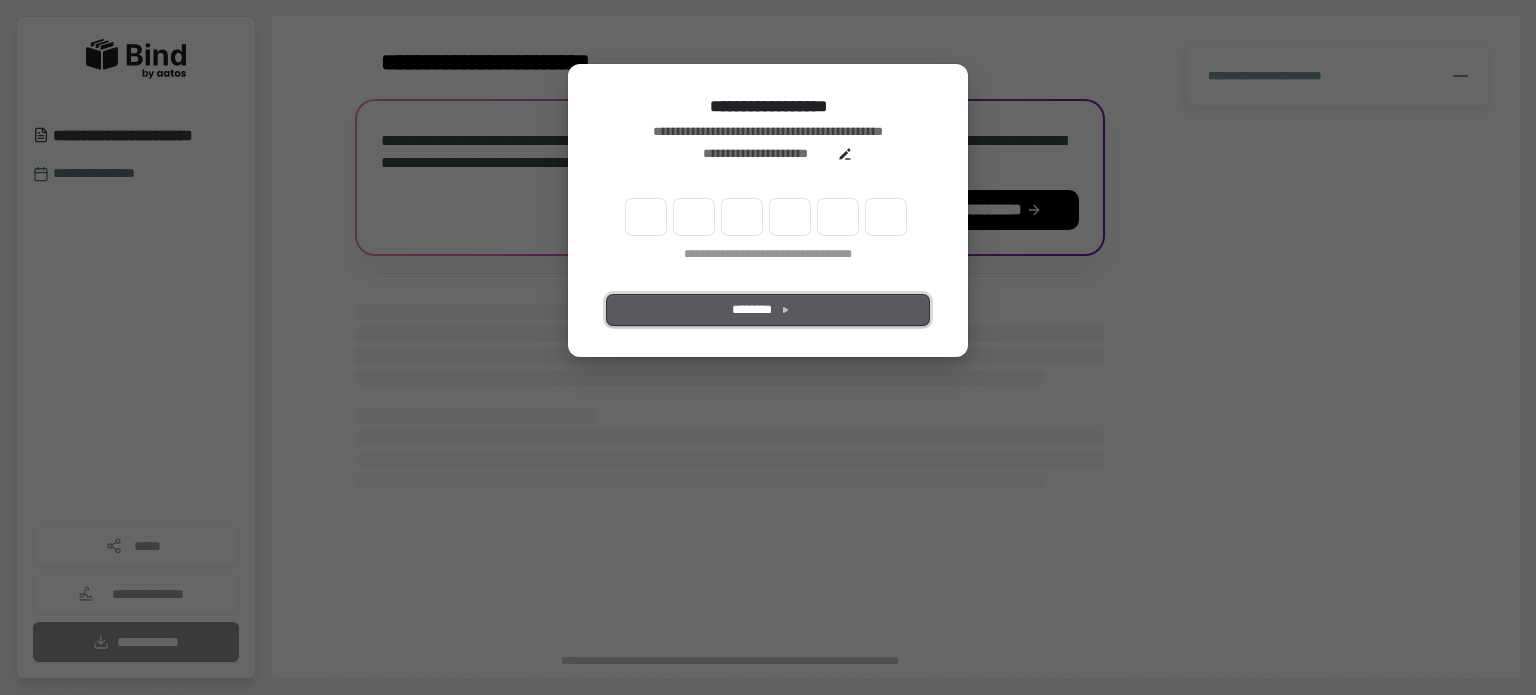 click on "********" at bounding box center [768, 310] 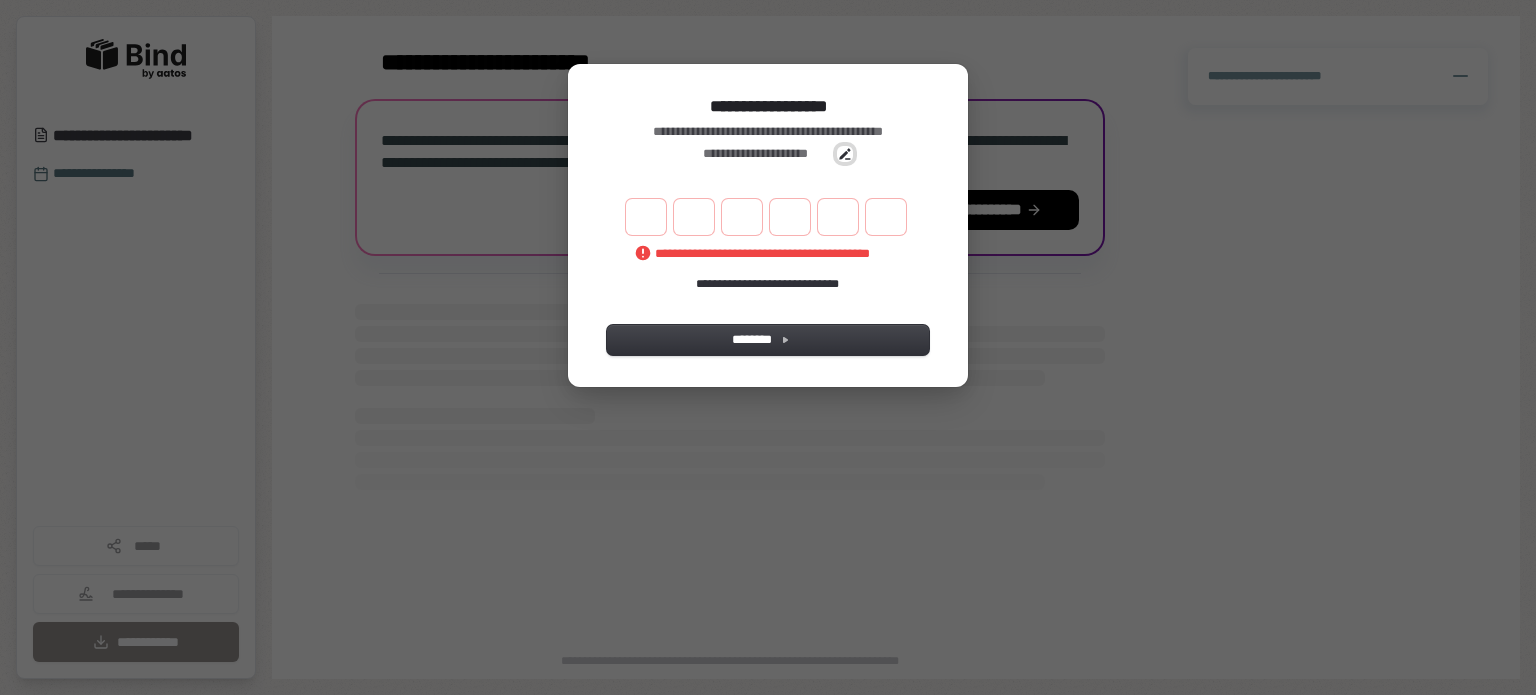 click 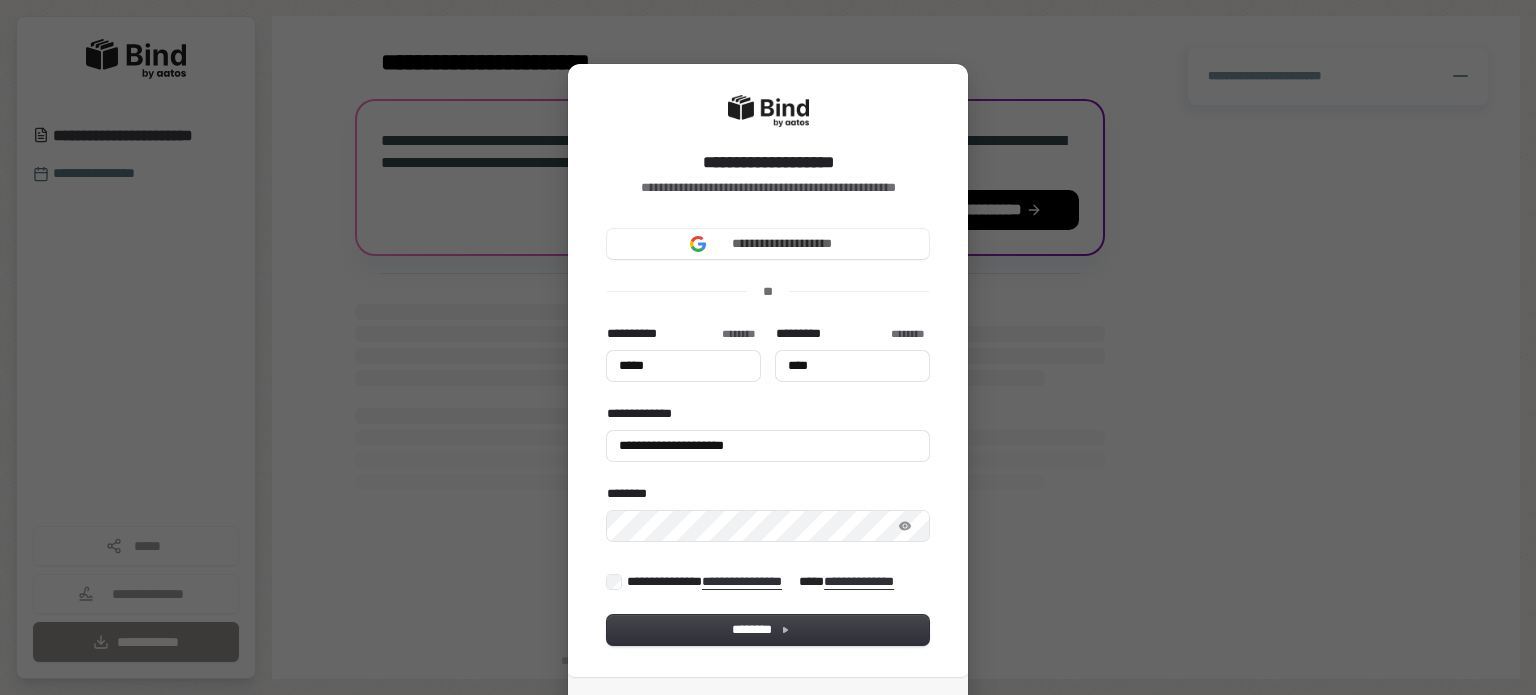 type on "*****" 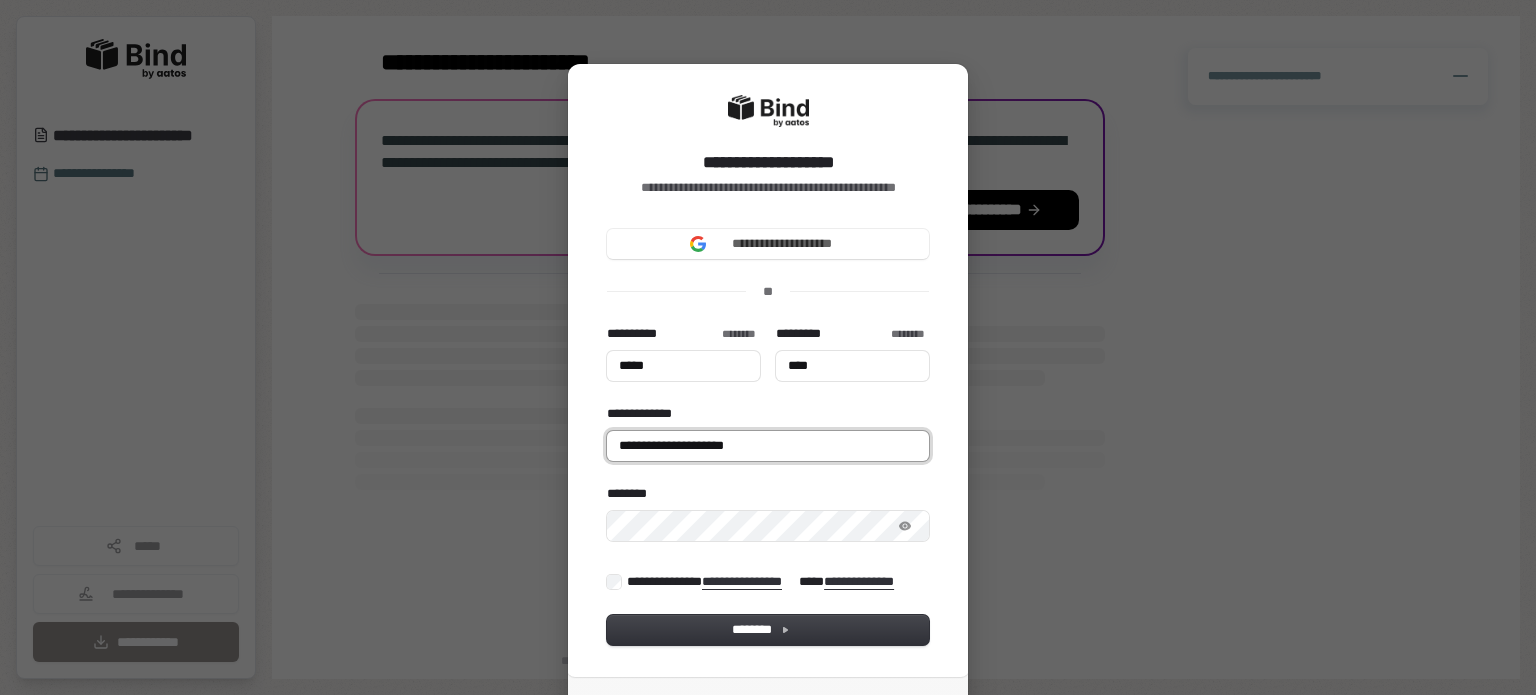 type on "*****" 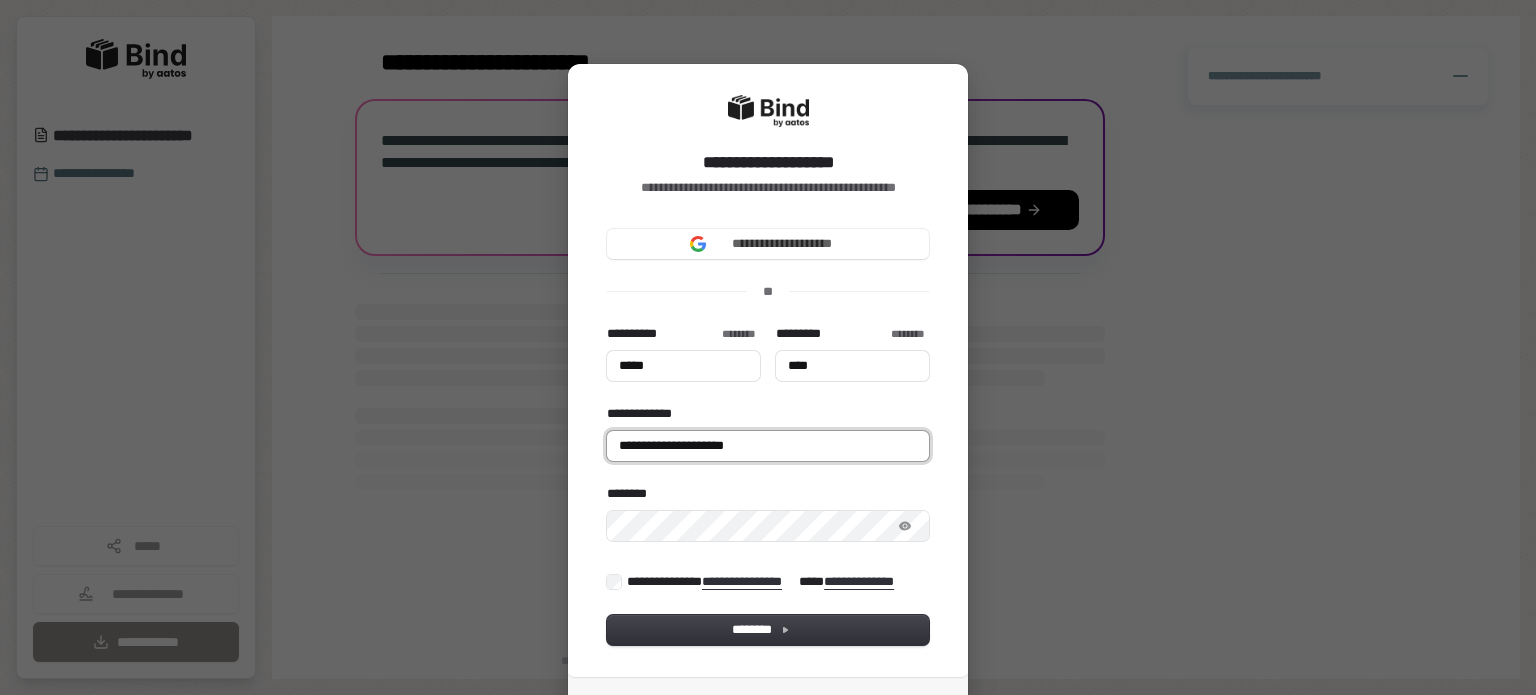 type on "*****" 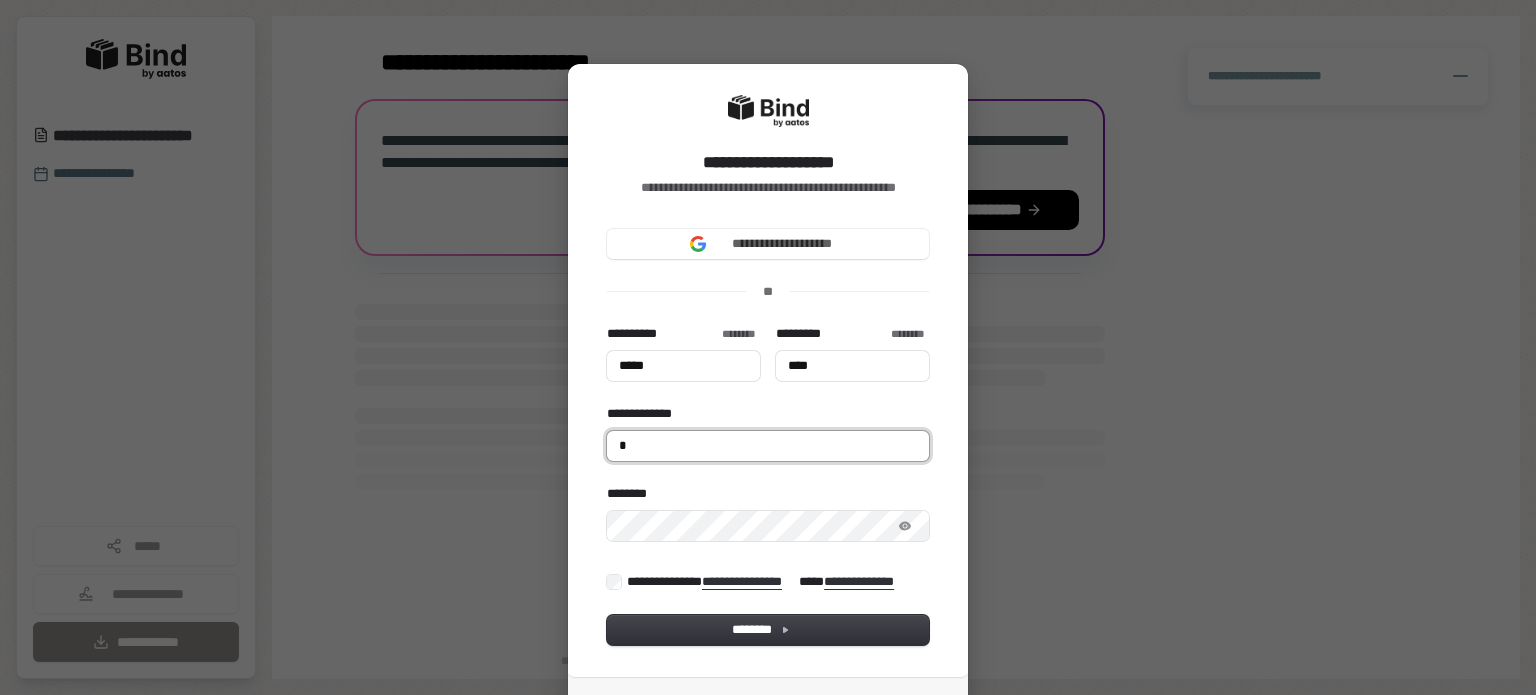 type on "*****" 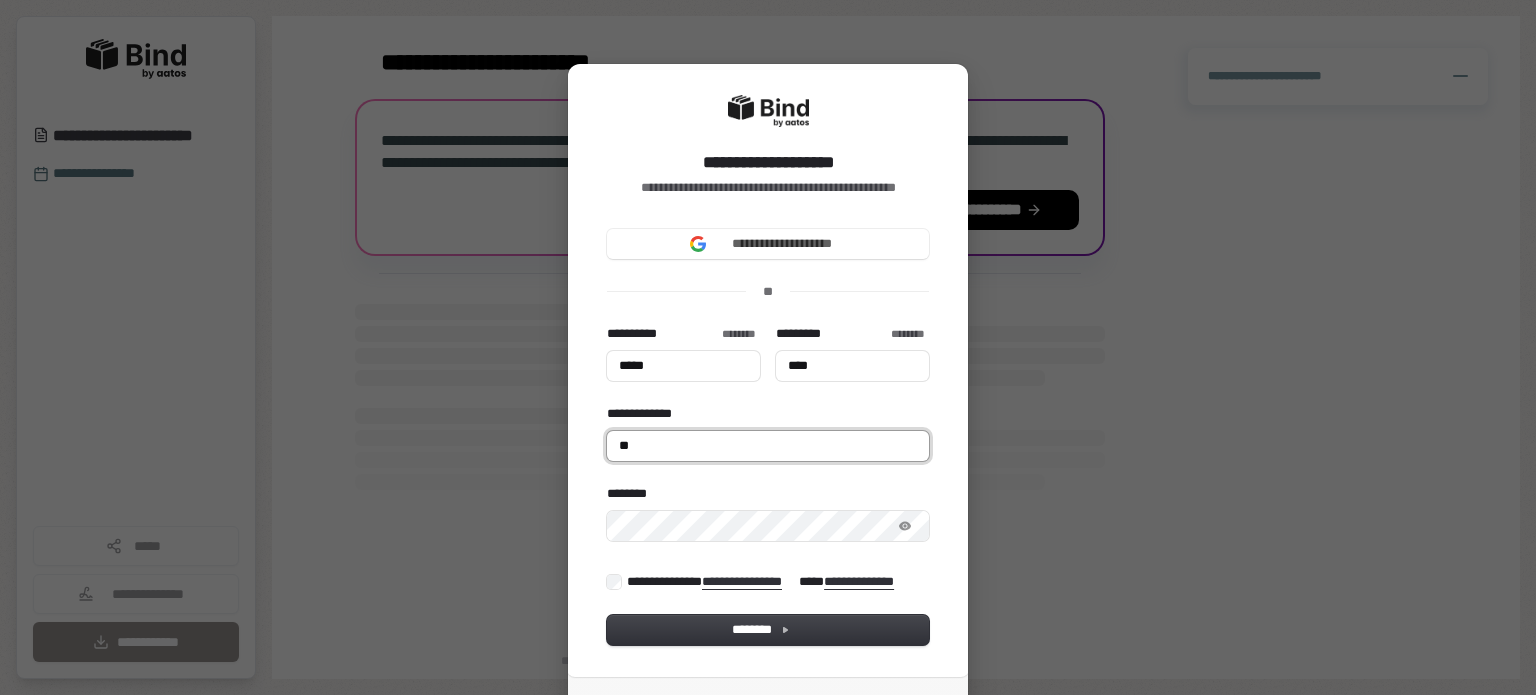 type on "*****" 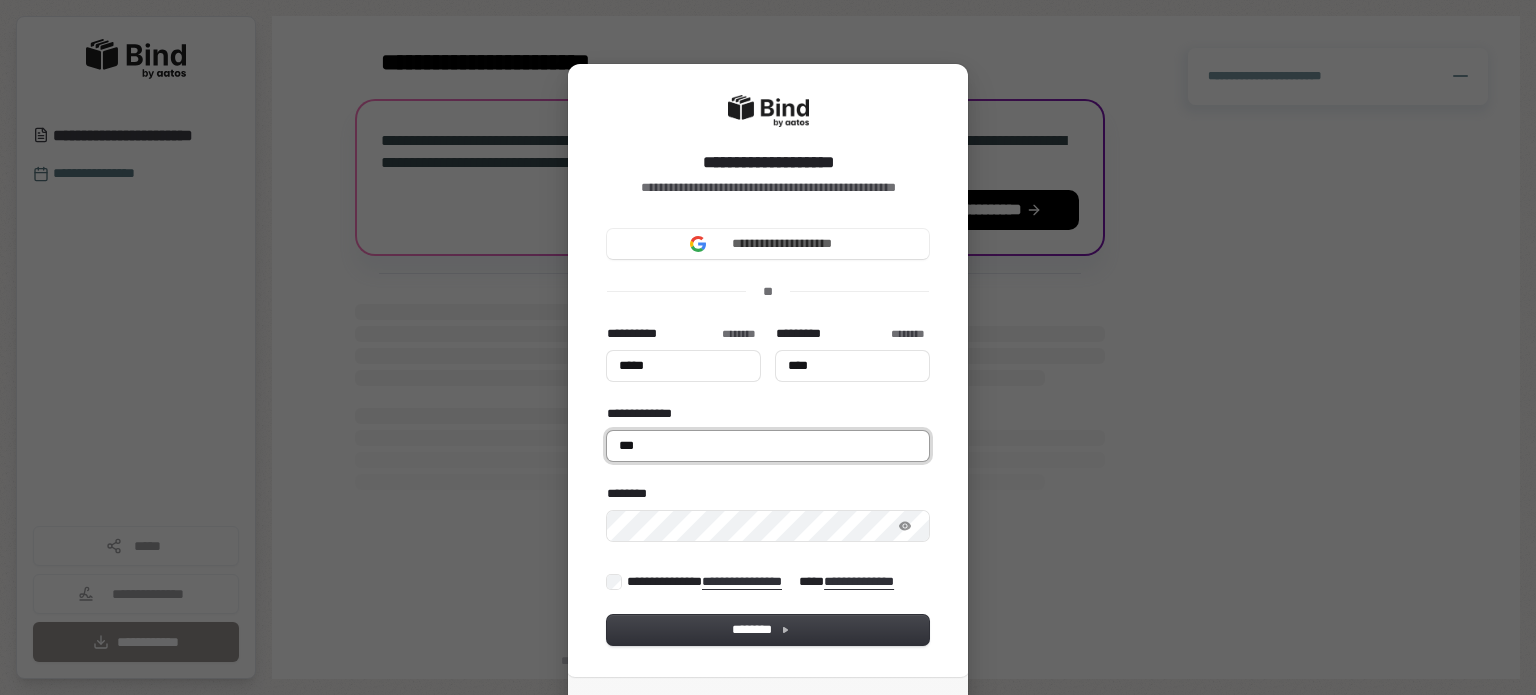 type on "*****" 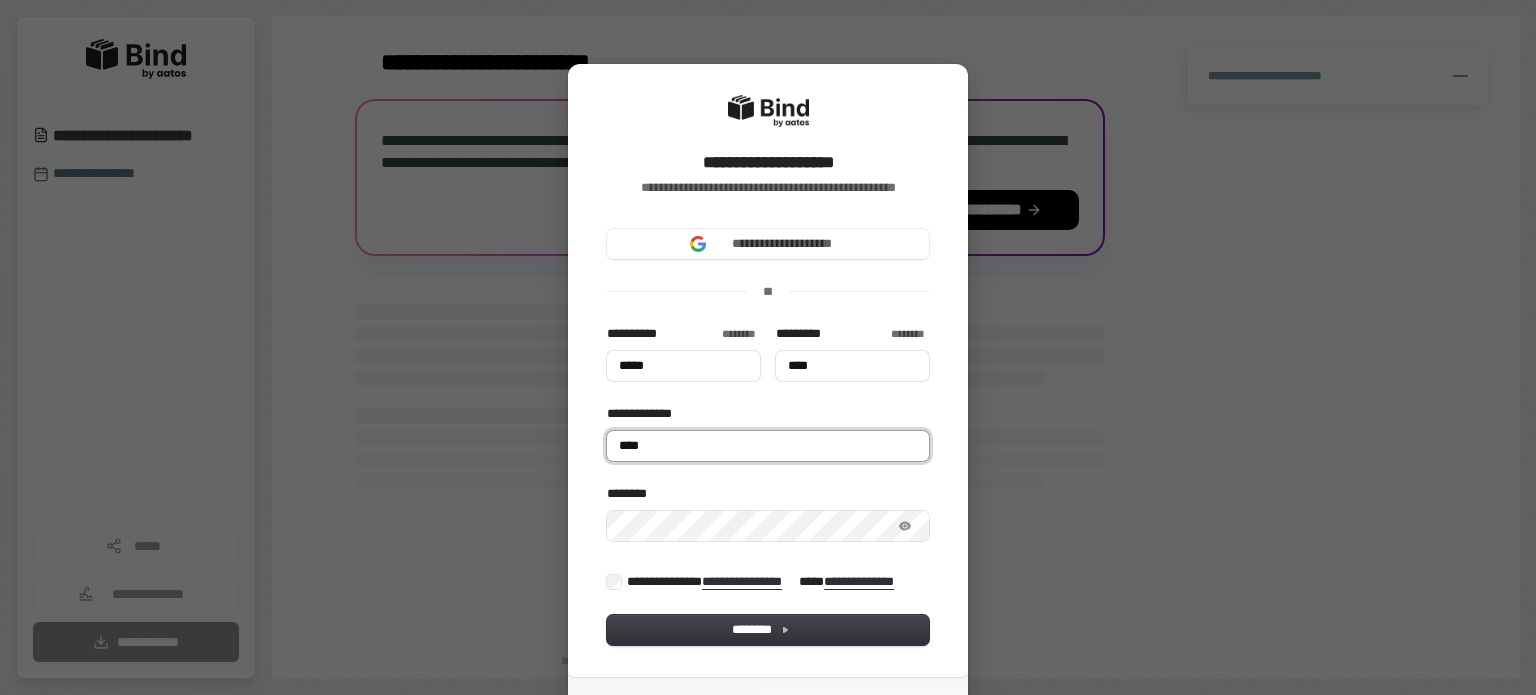 type on "*****" 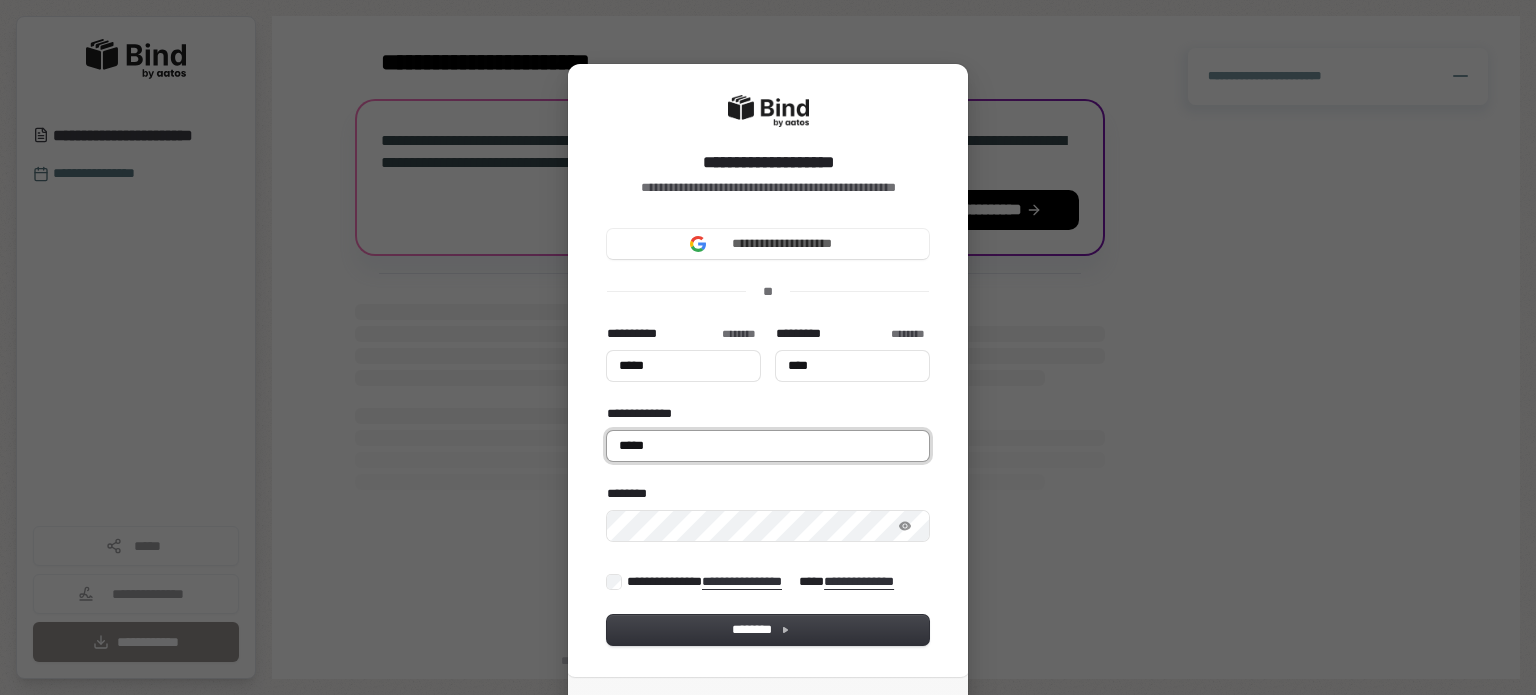 type on "*****" 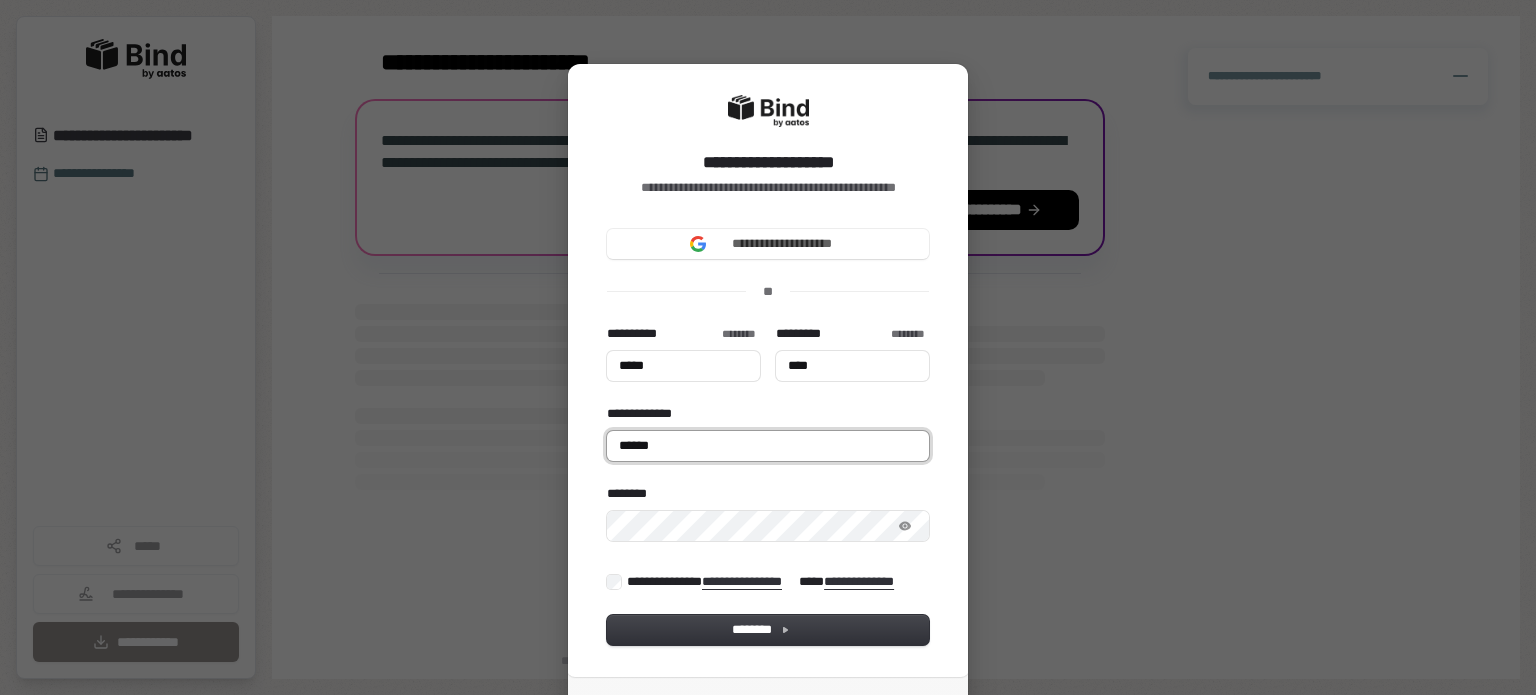 type on "*****" 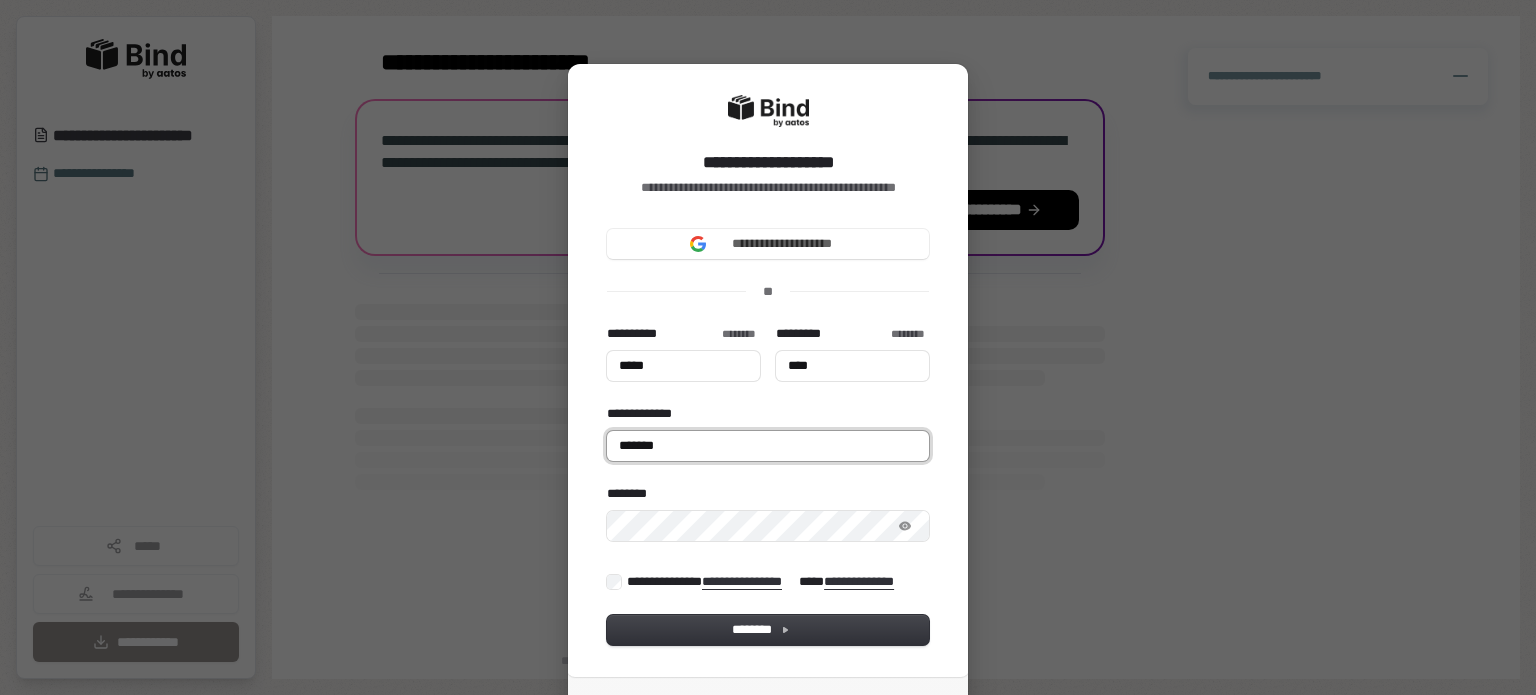 type on "*****" 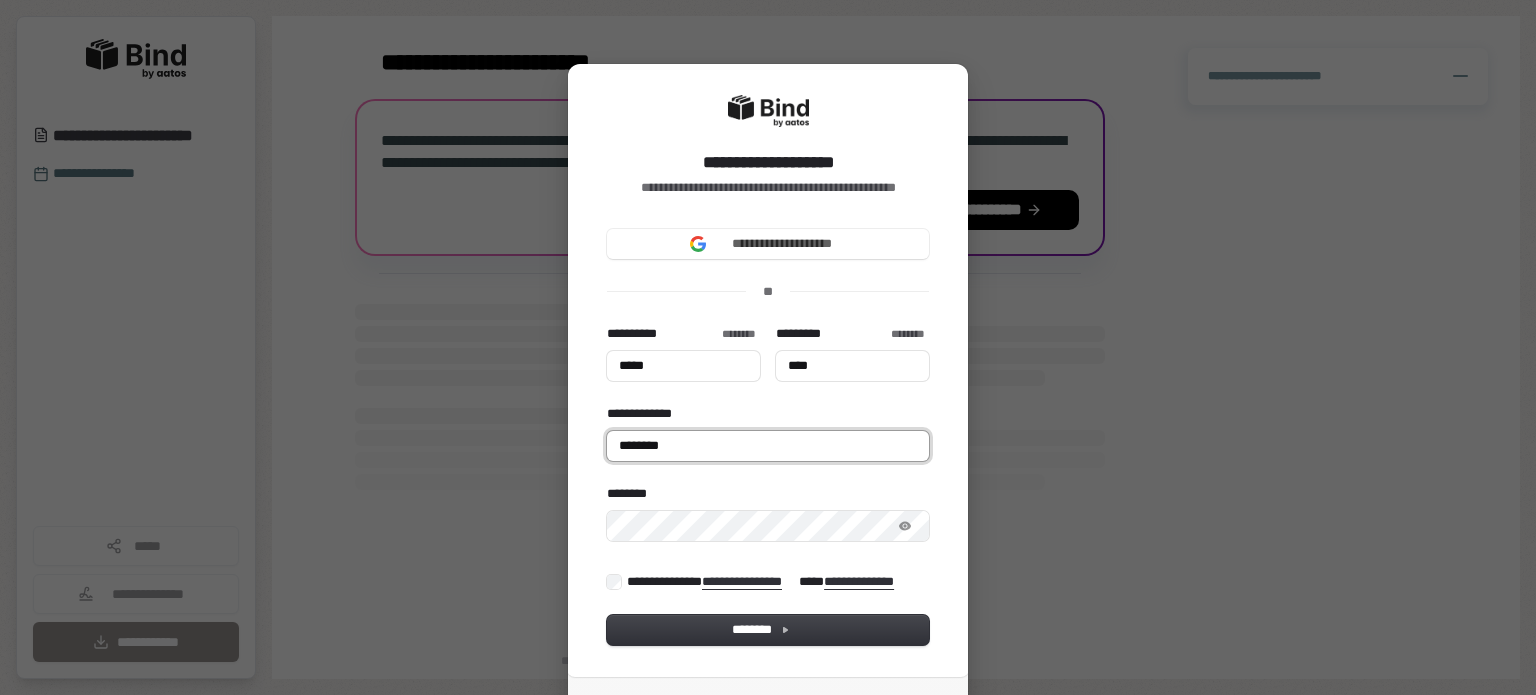 type on "*****" 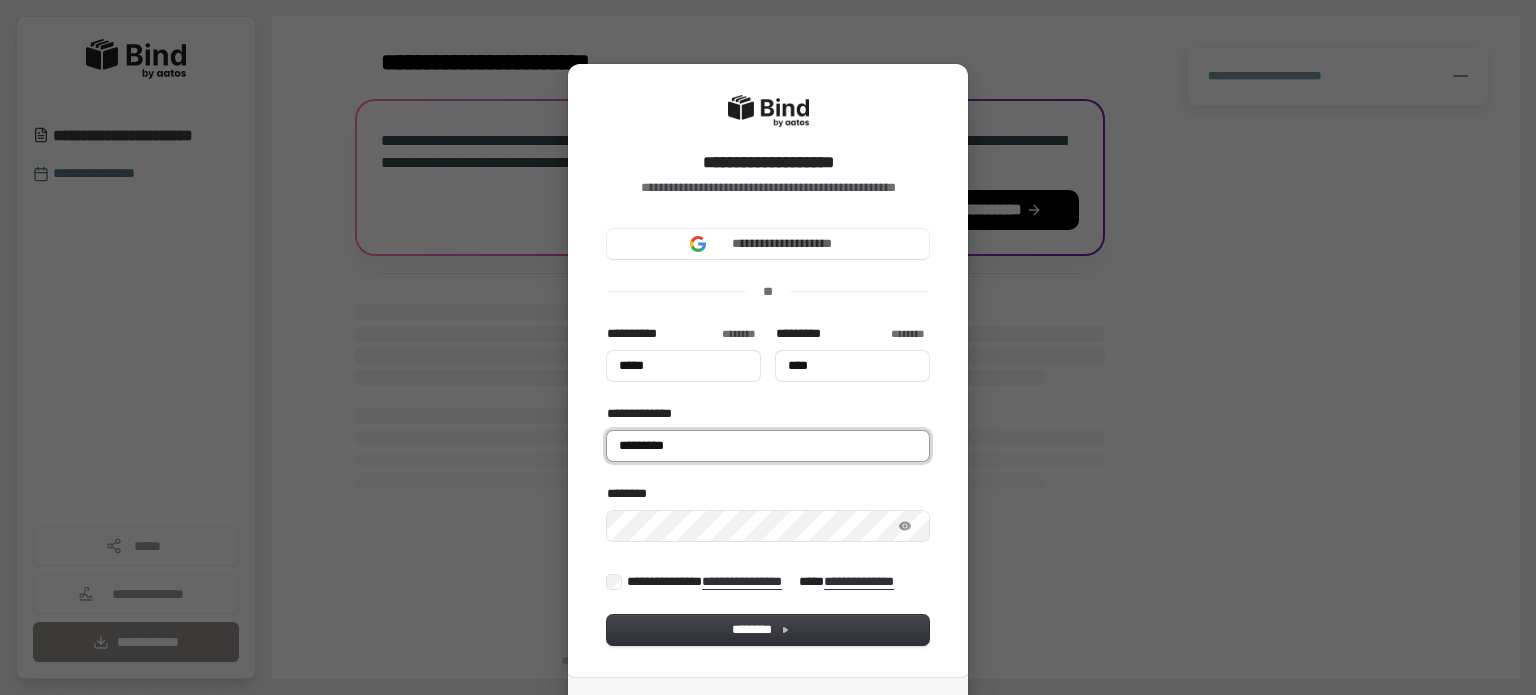 type on "*****" 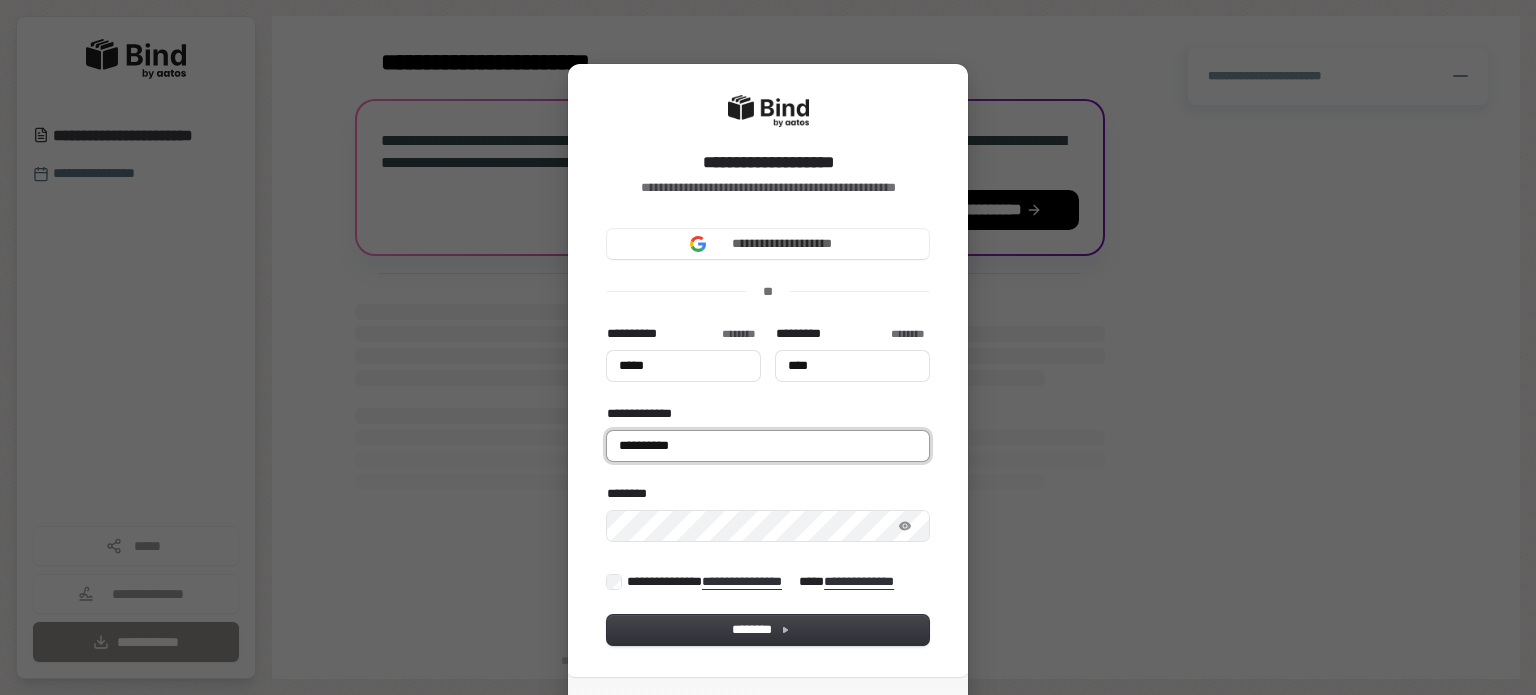 type on "*****" 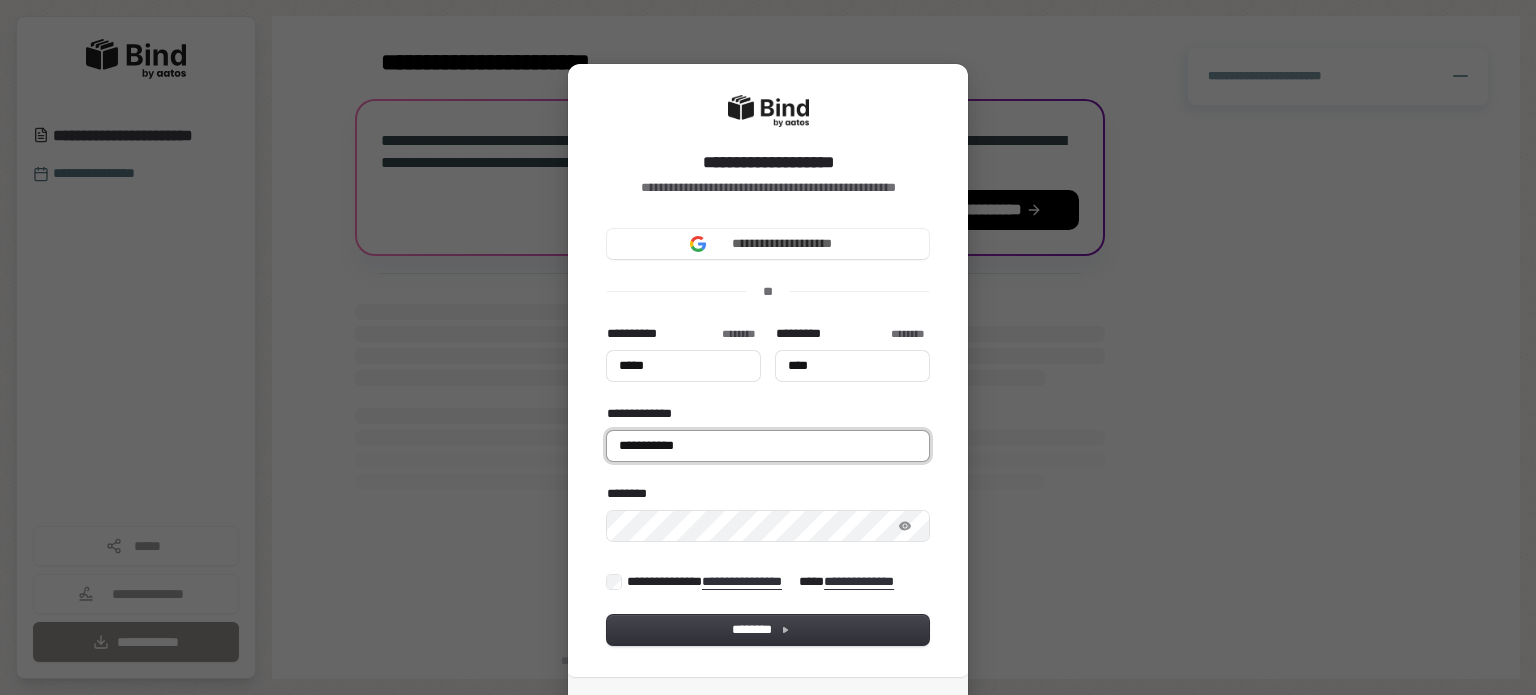 type on "*****" 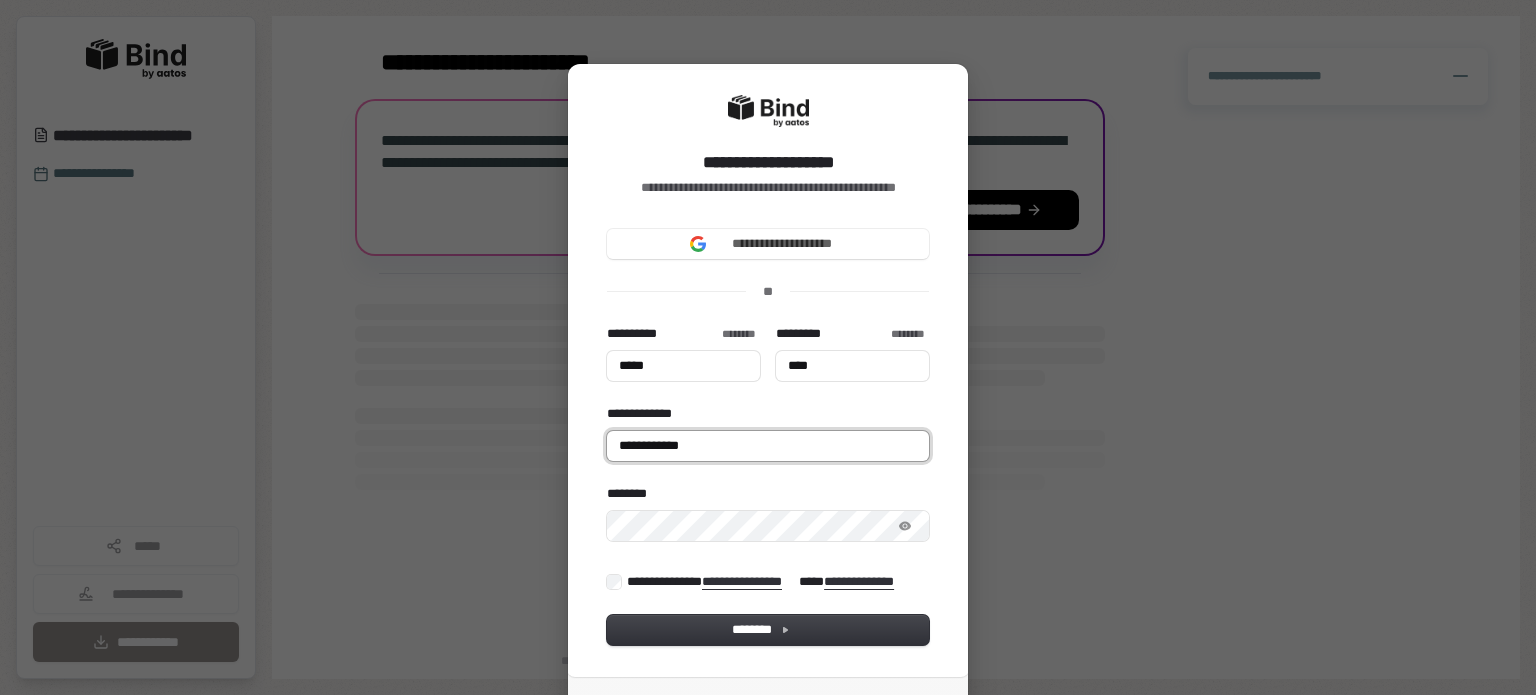 type on "*****" 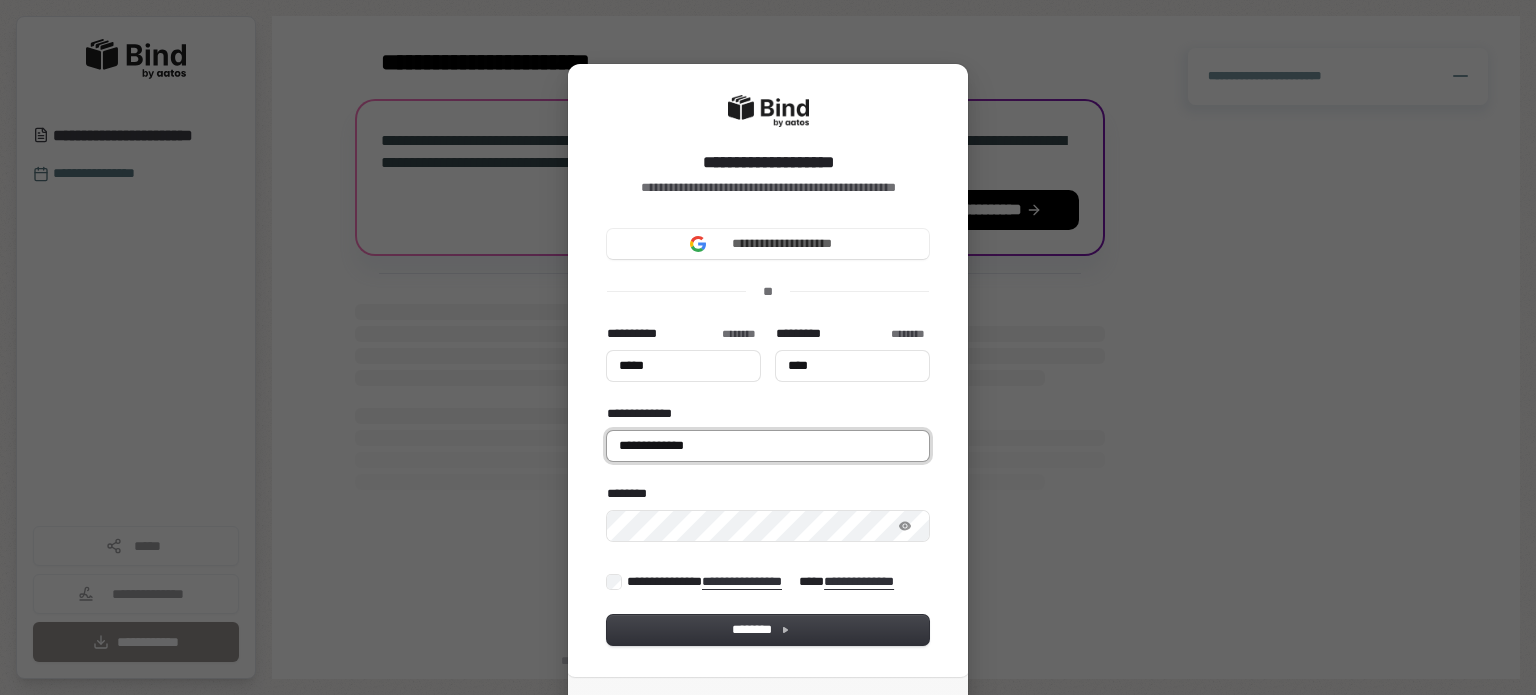 type on "*****" 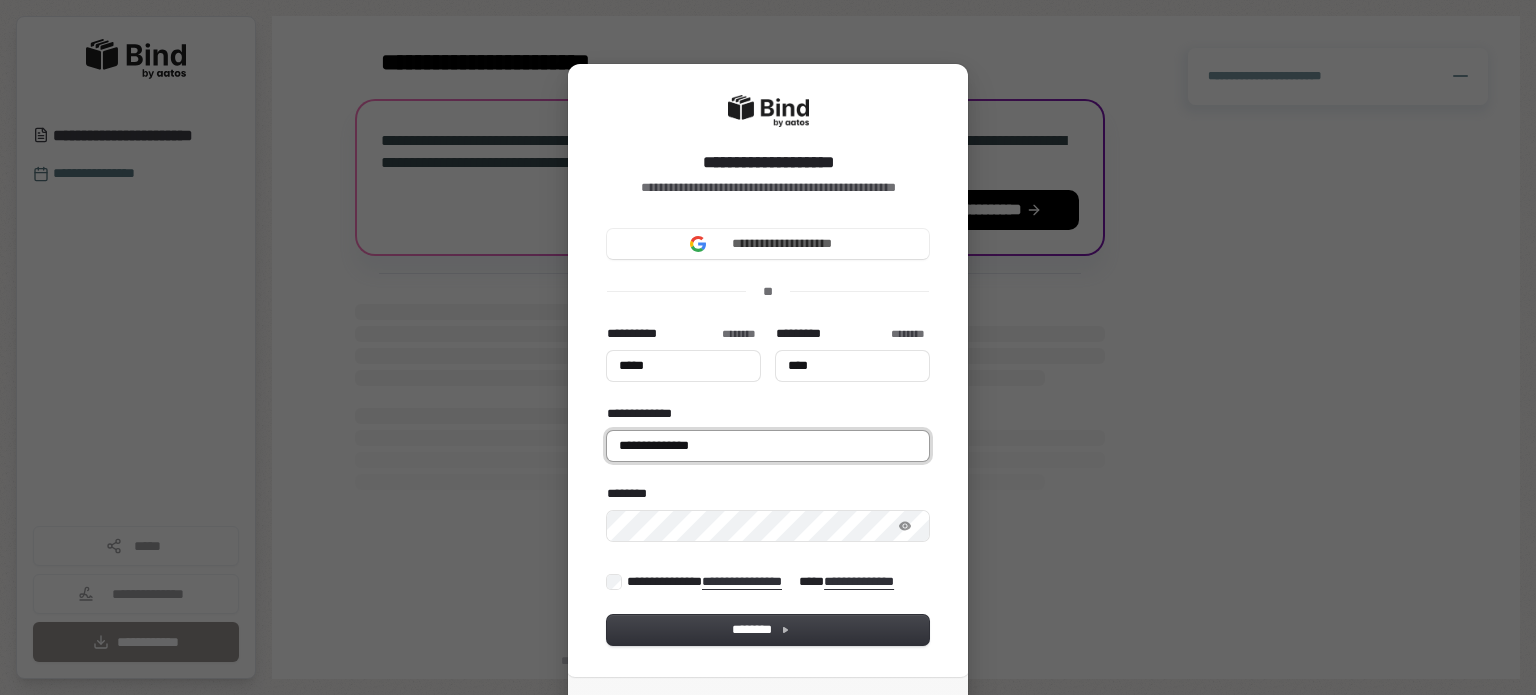 type on "*****" 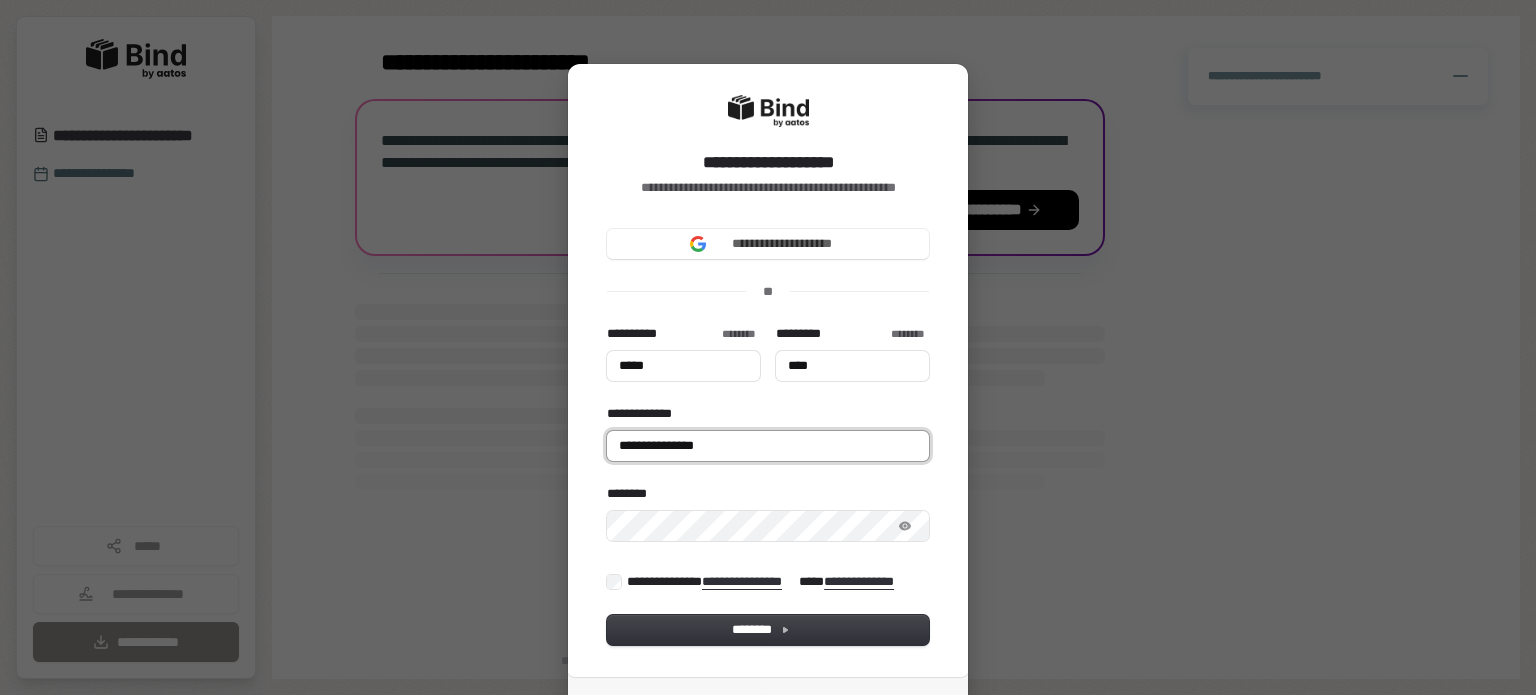 type on "*****" 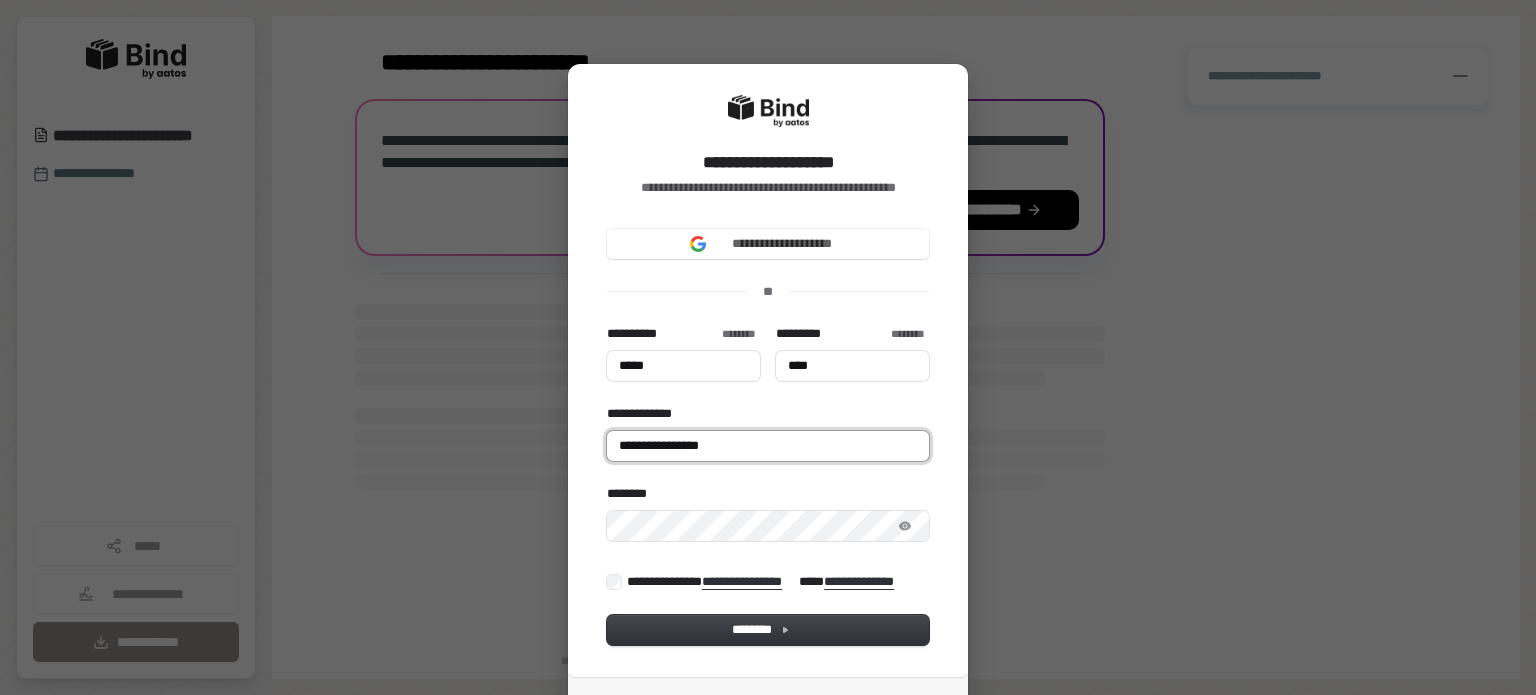 type on "**********" 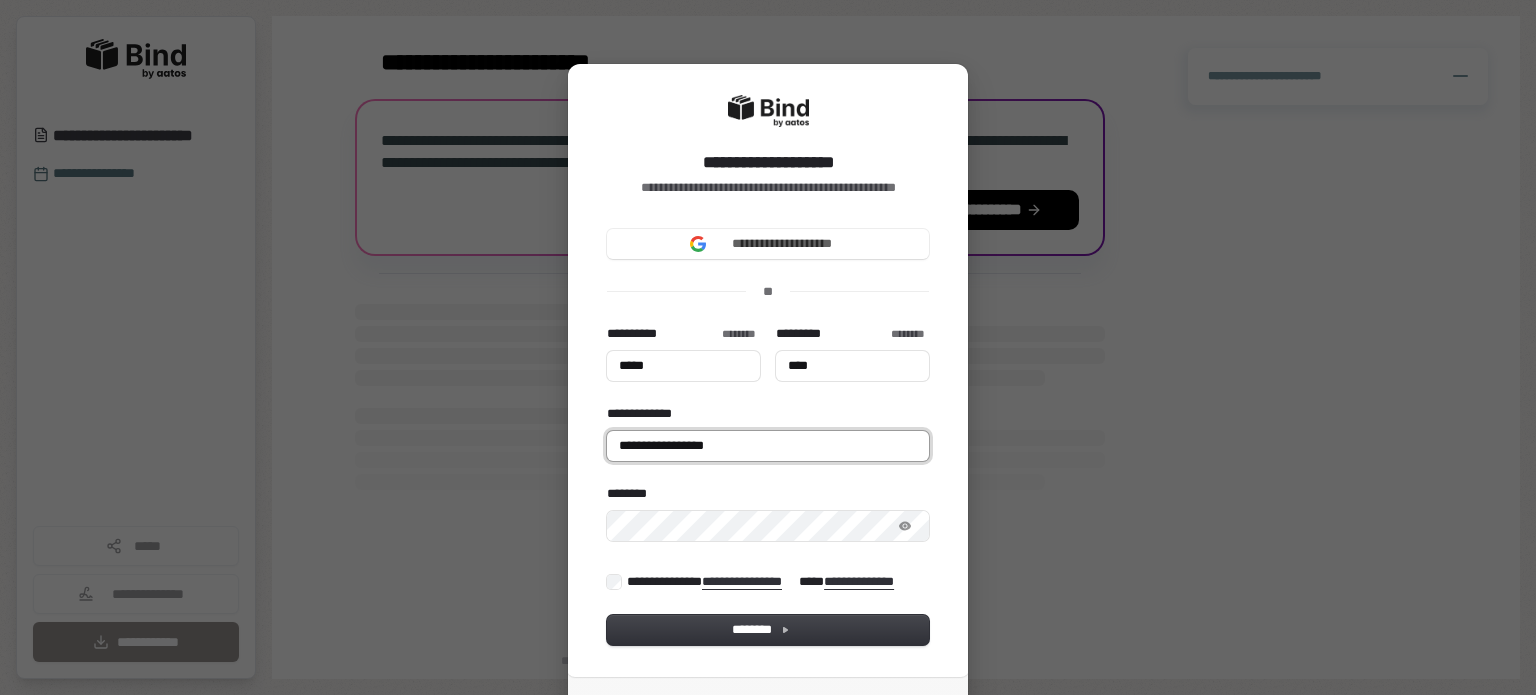 type on "*****" 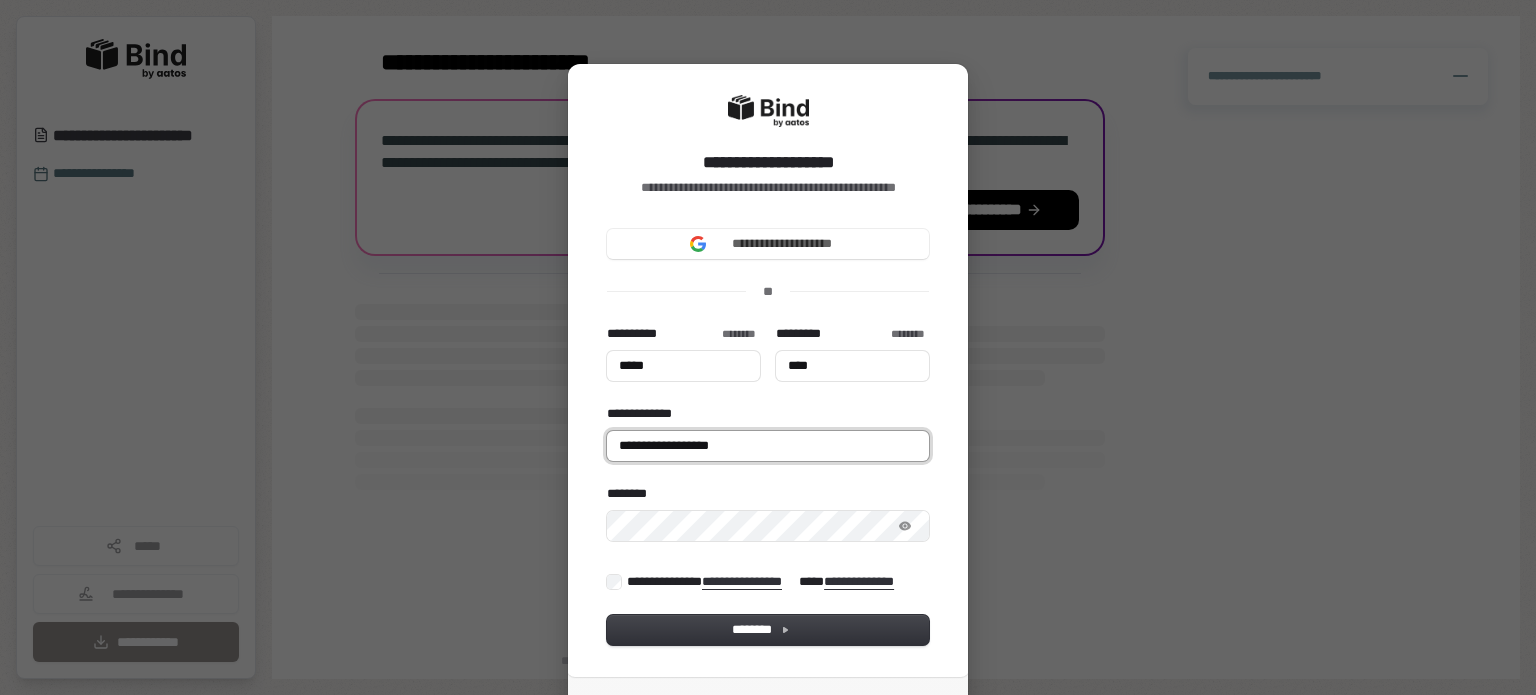 type on "**********" 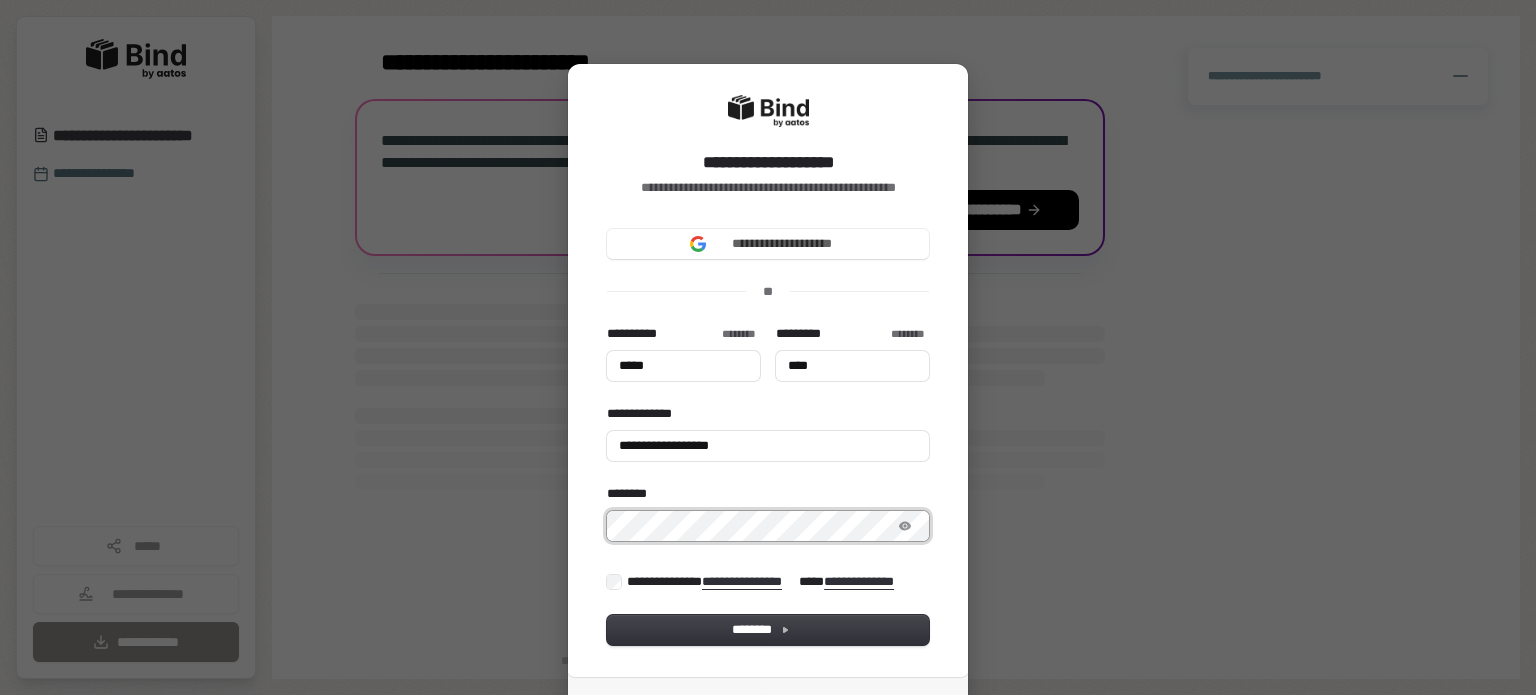 type on "*****" 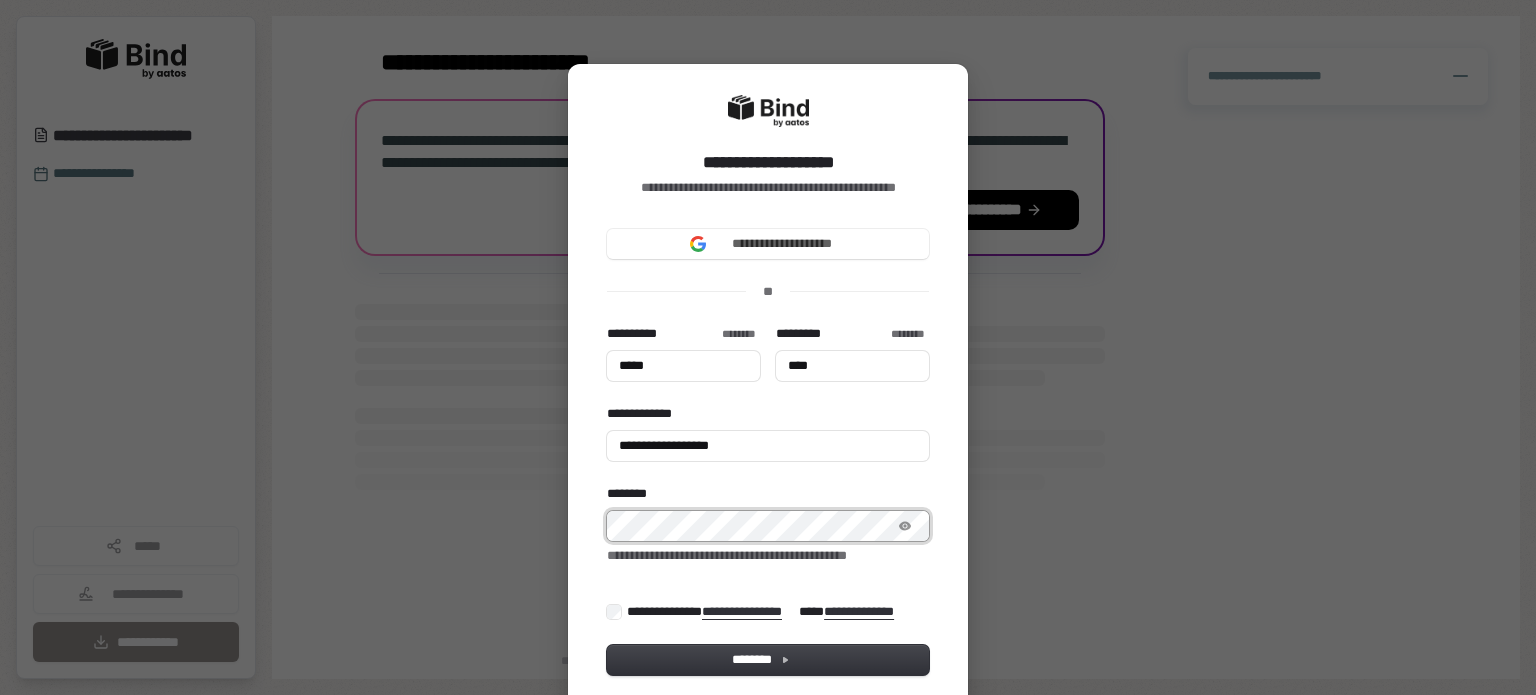 type on "*****" 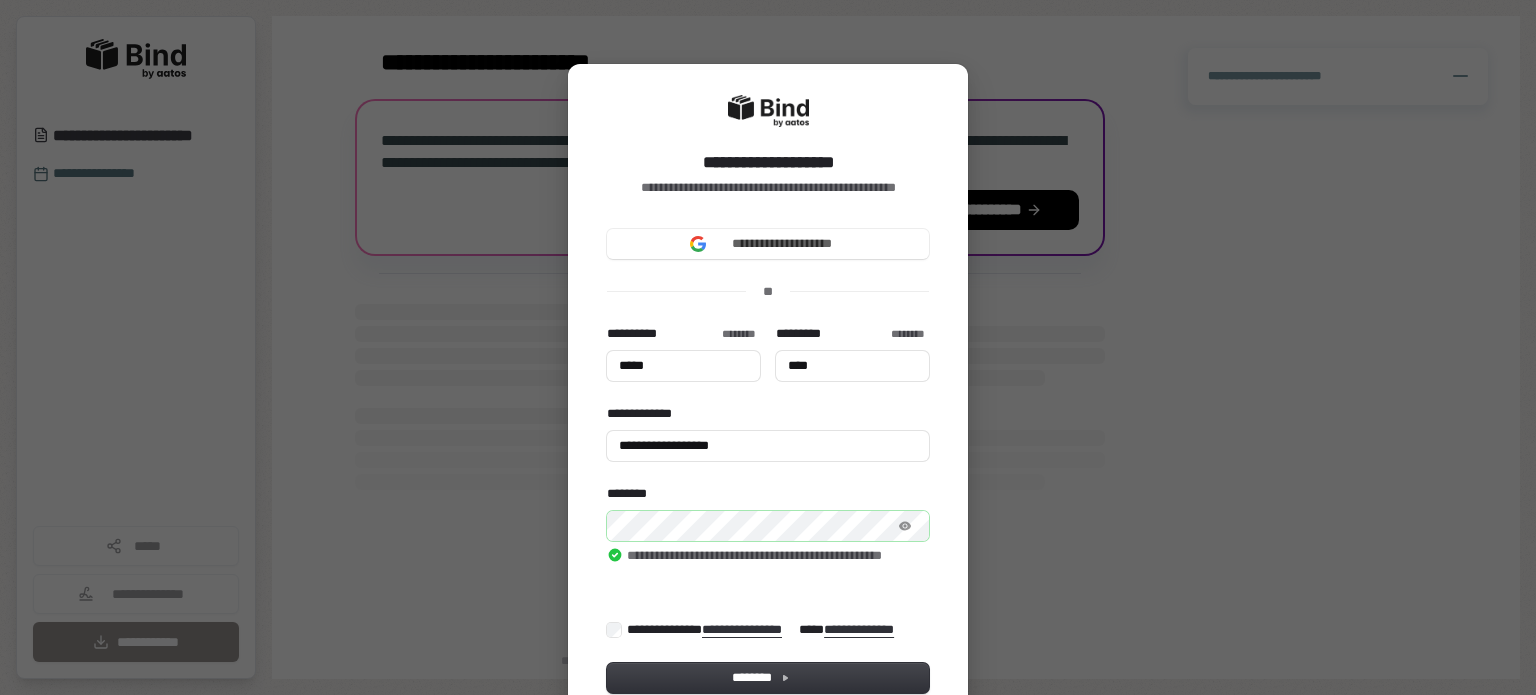 type on "*****" 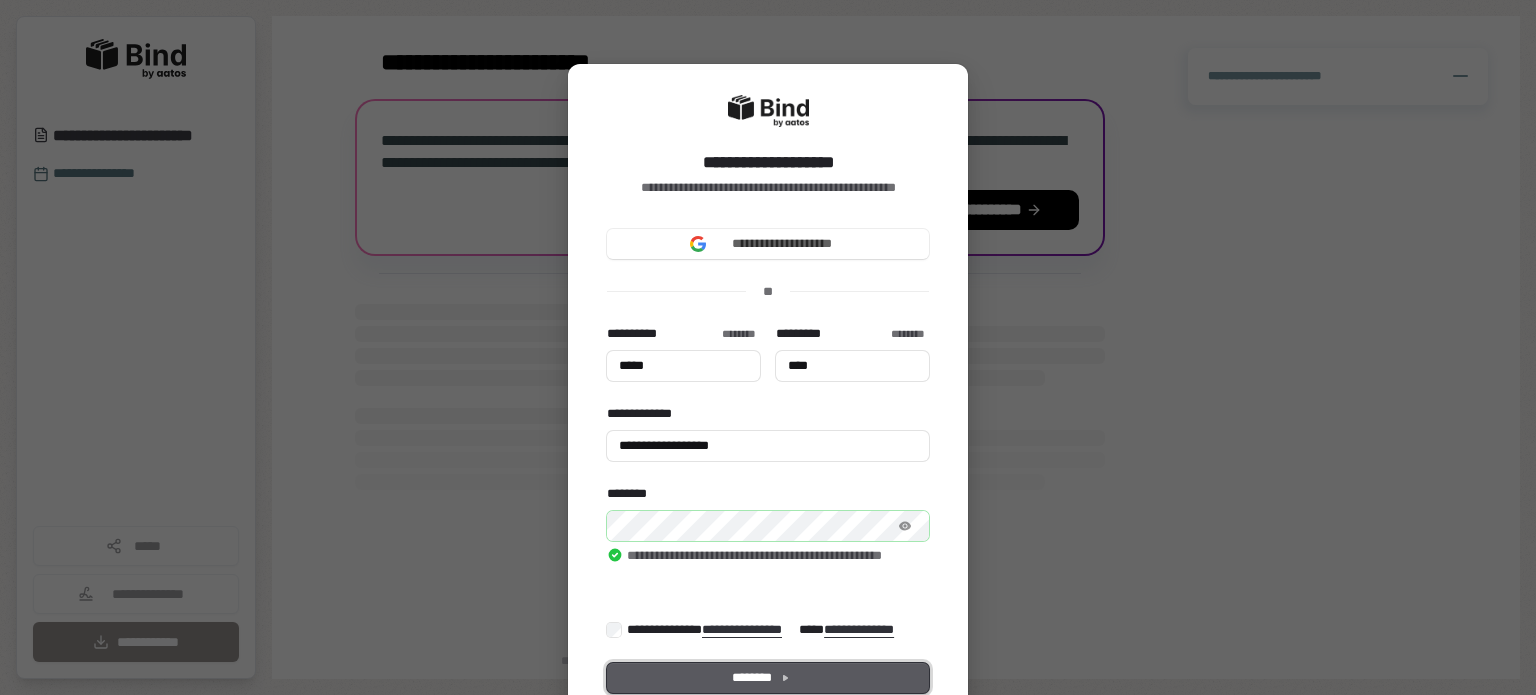 type on "*****" 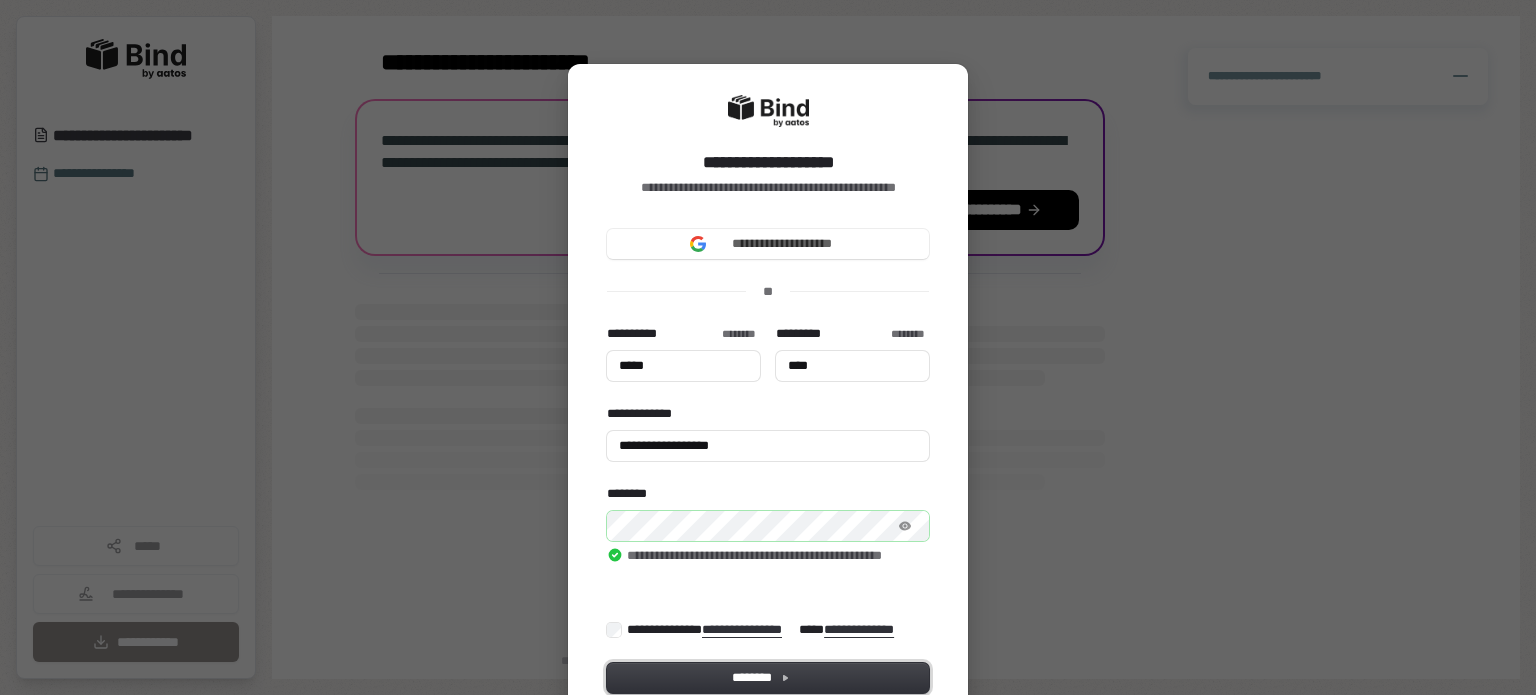 click on "********" at bounding box center (768, 678) 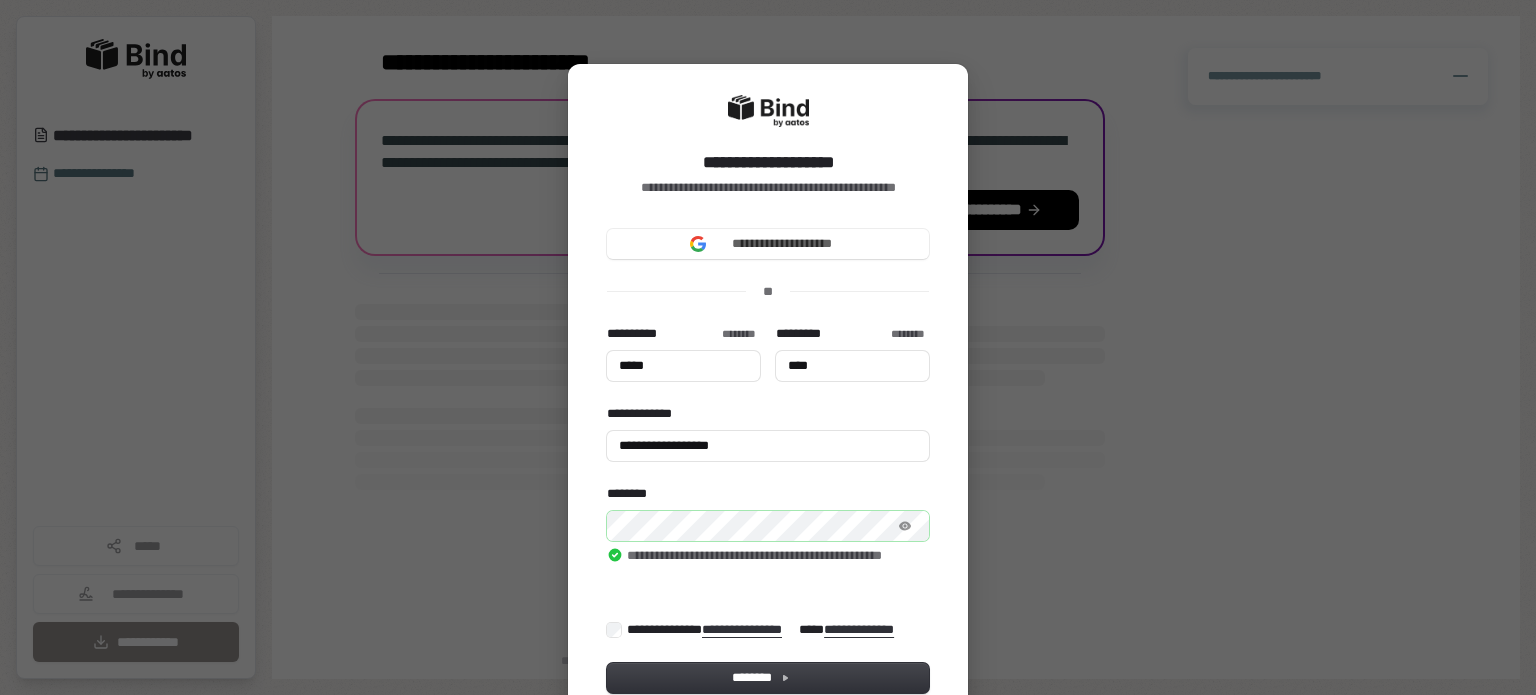 type on "*****" 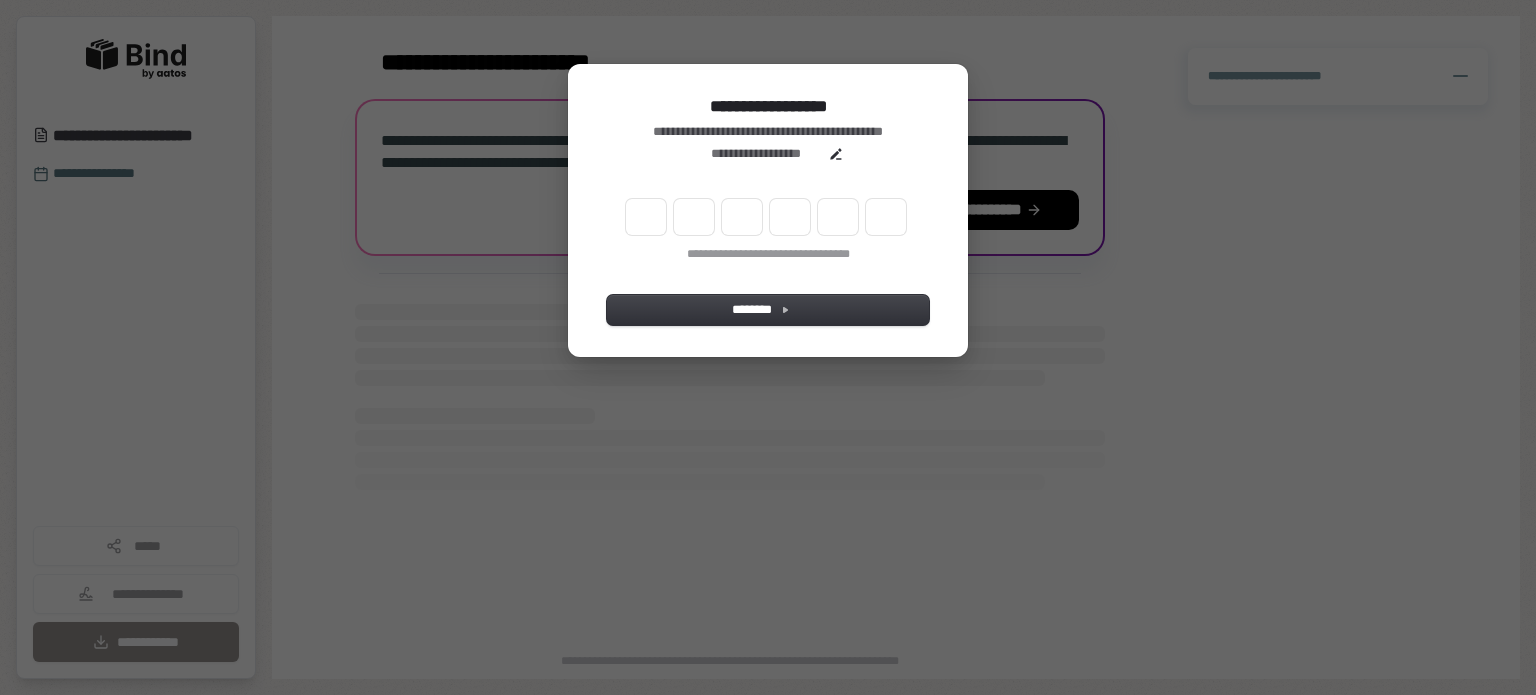 type on "*" 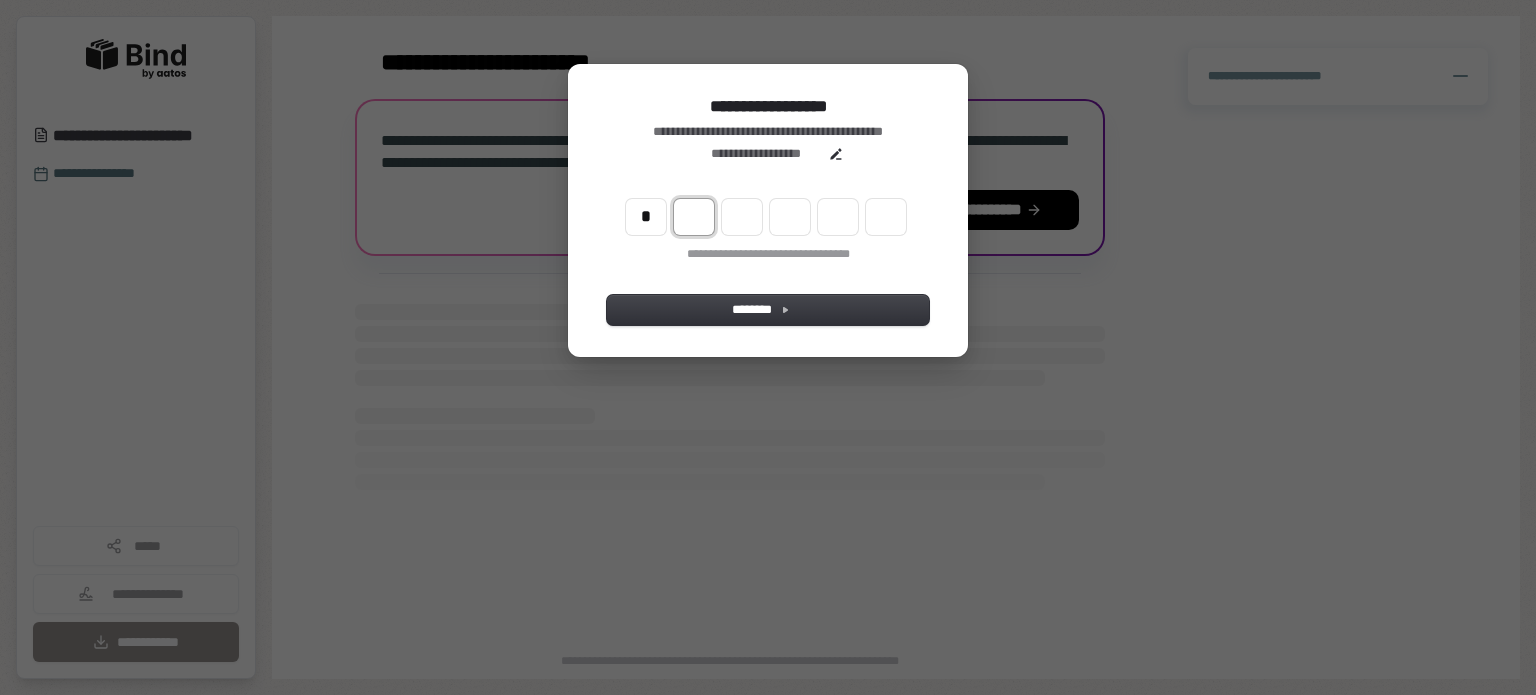 type on "*" 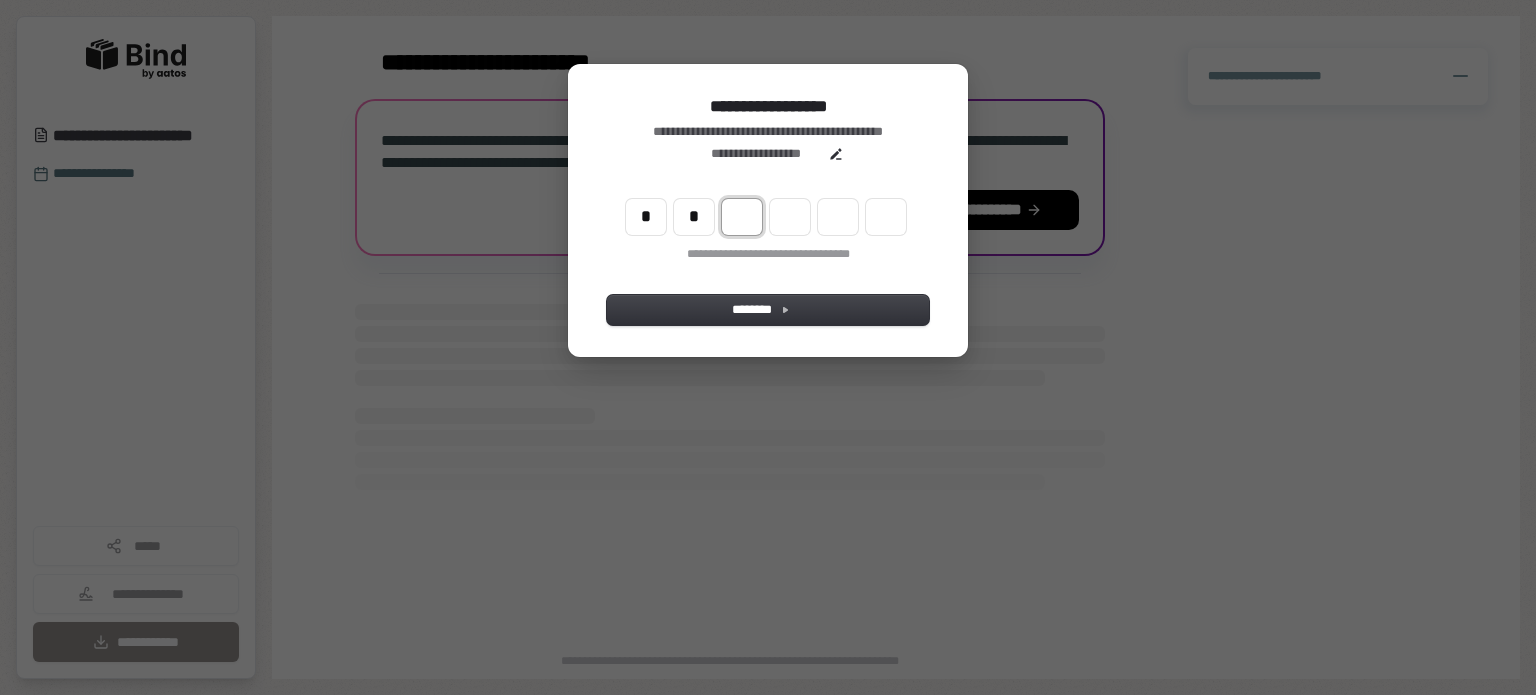 type on "**" 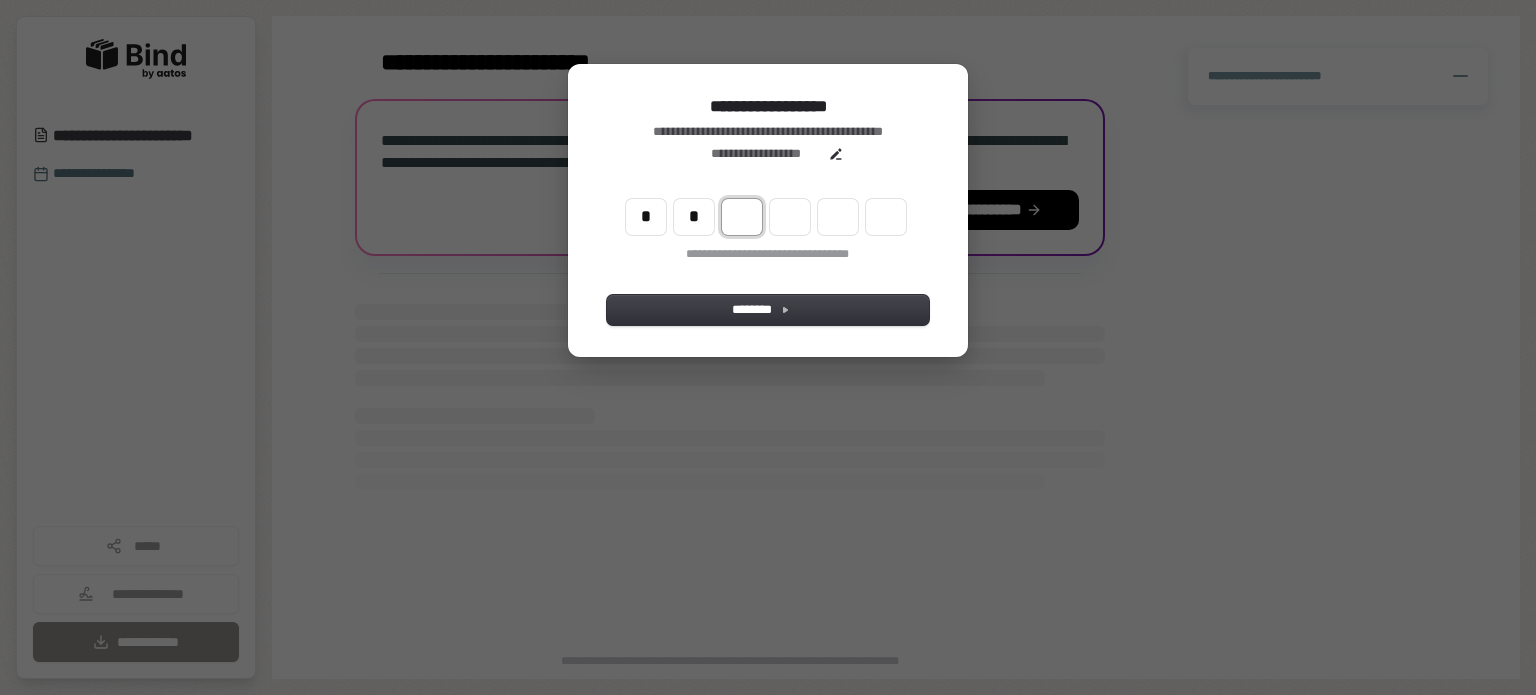 type on "*" 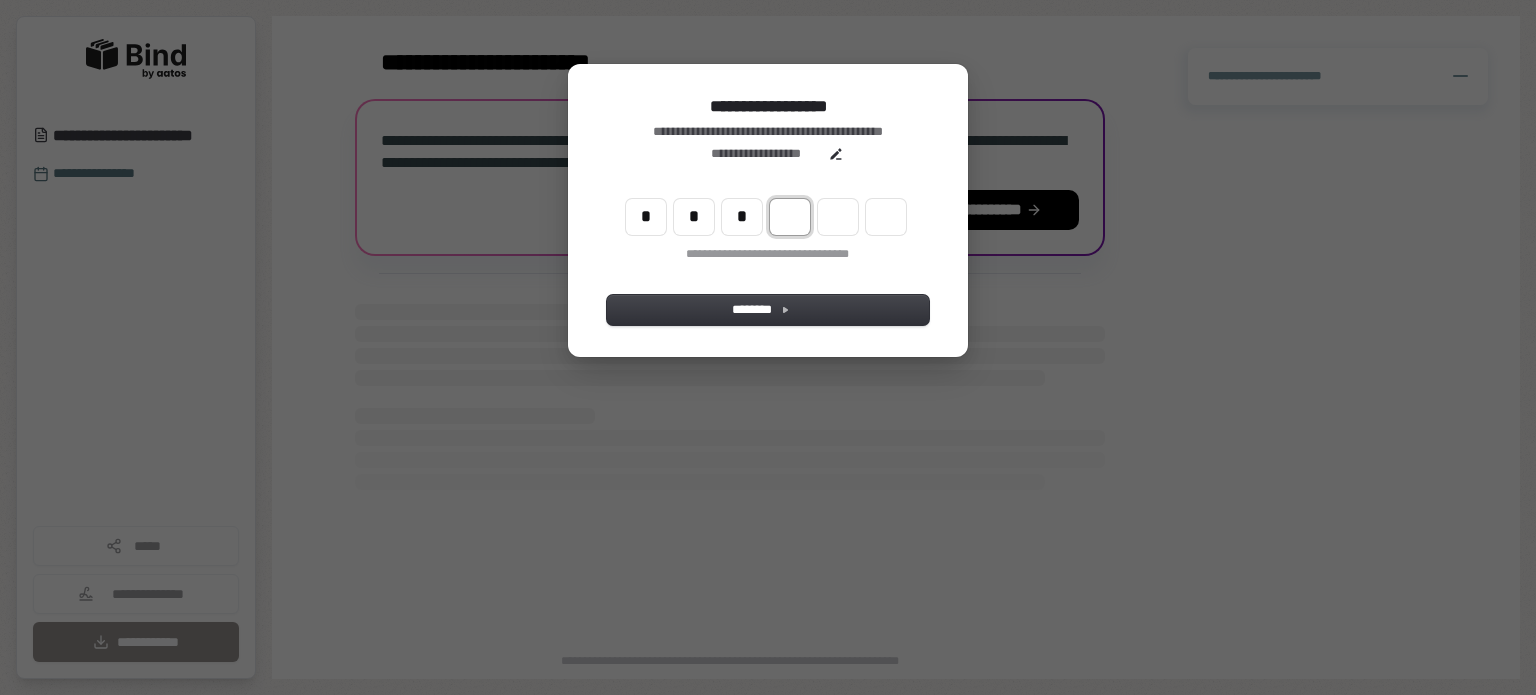 type on "***" 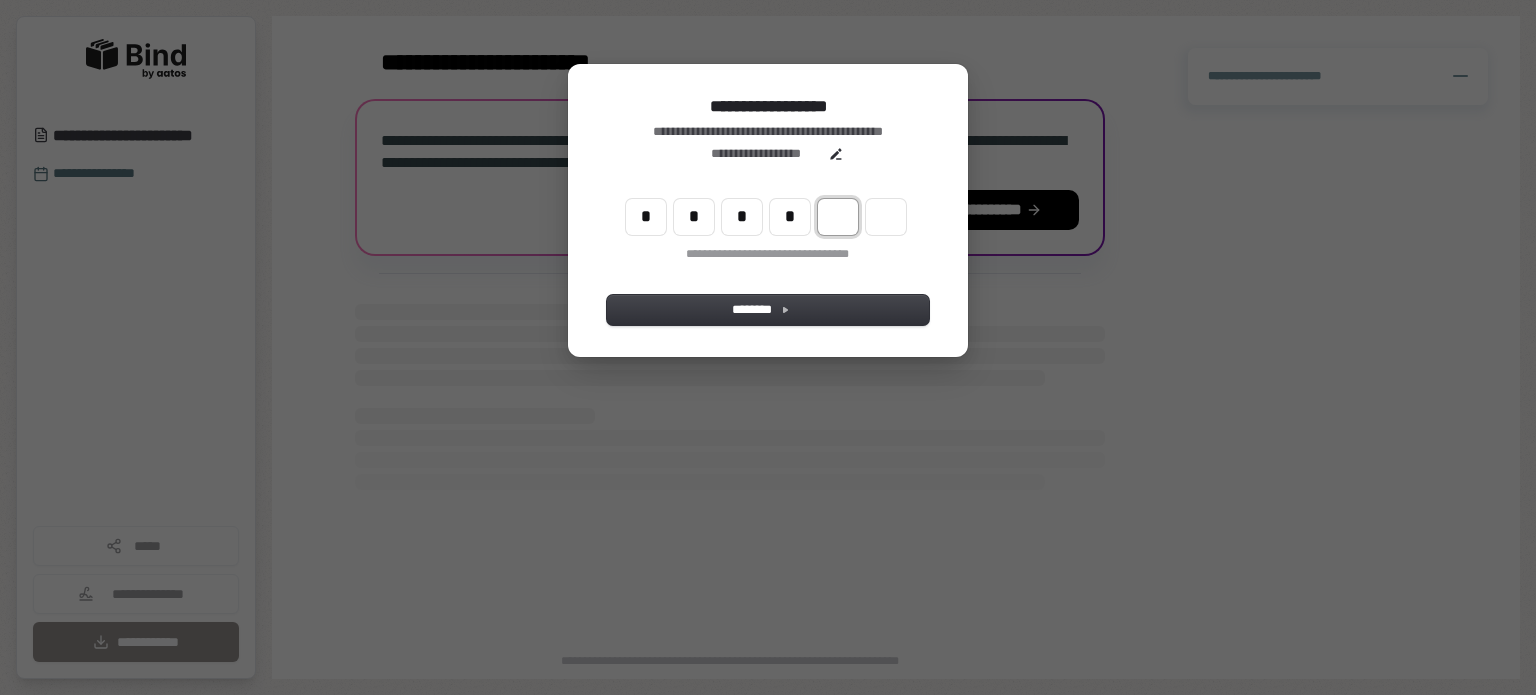 type on "****" 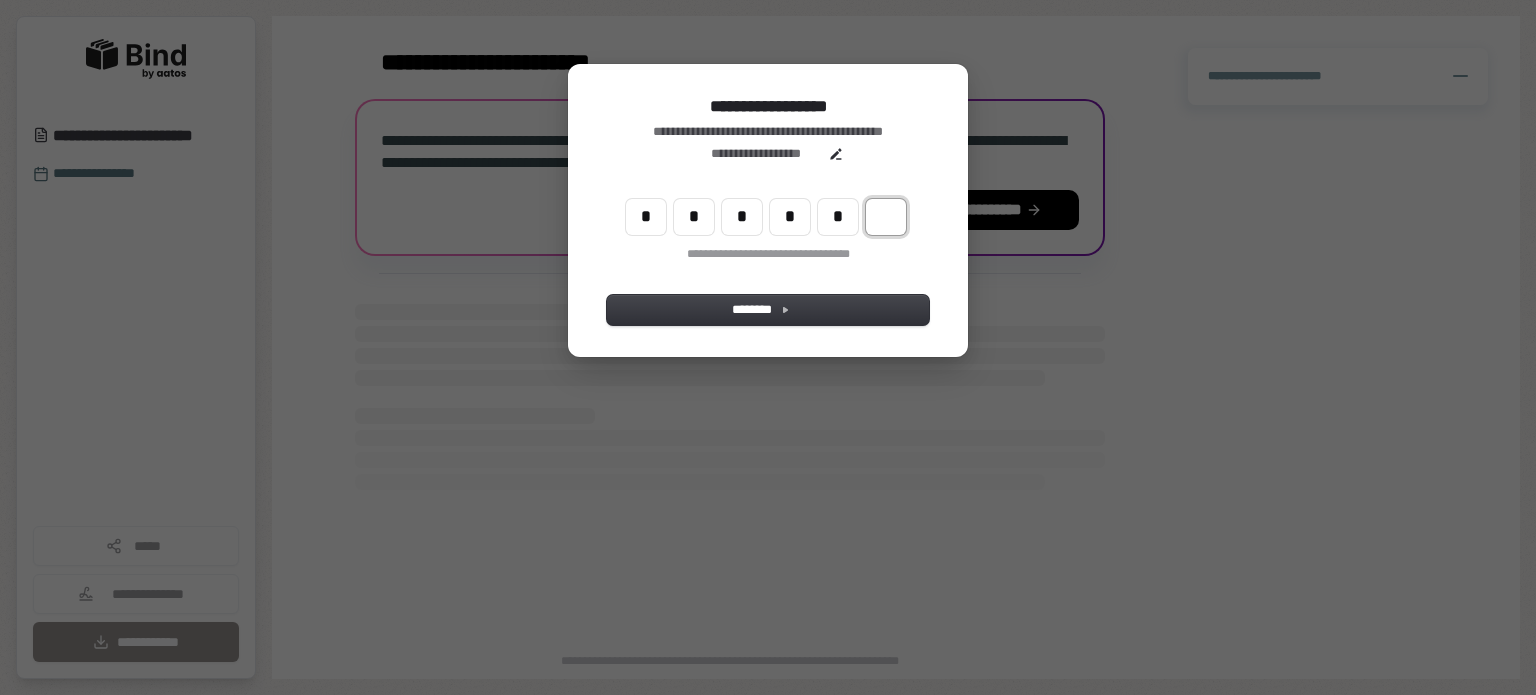type on "******" 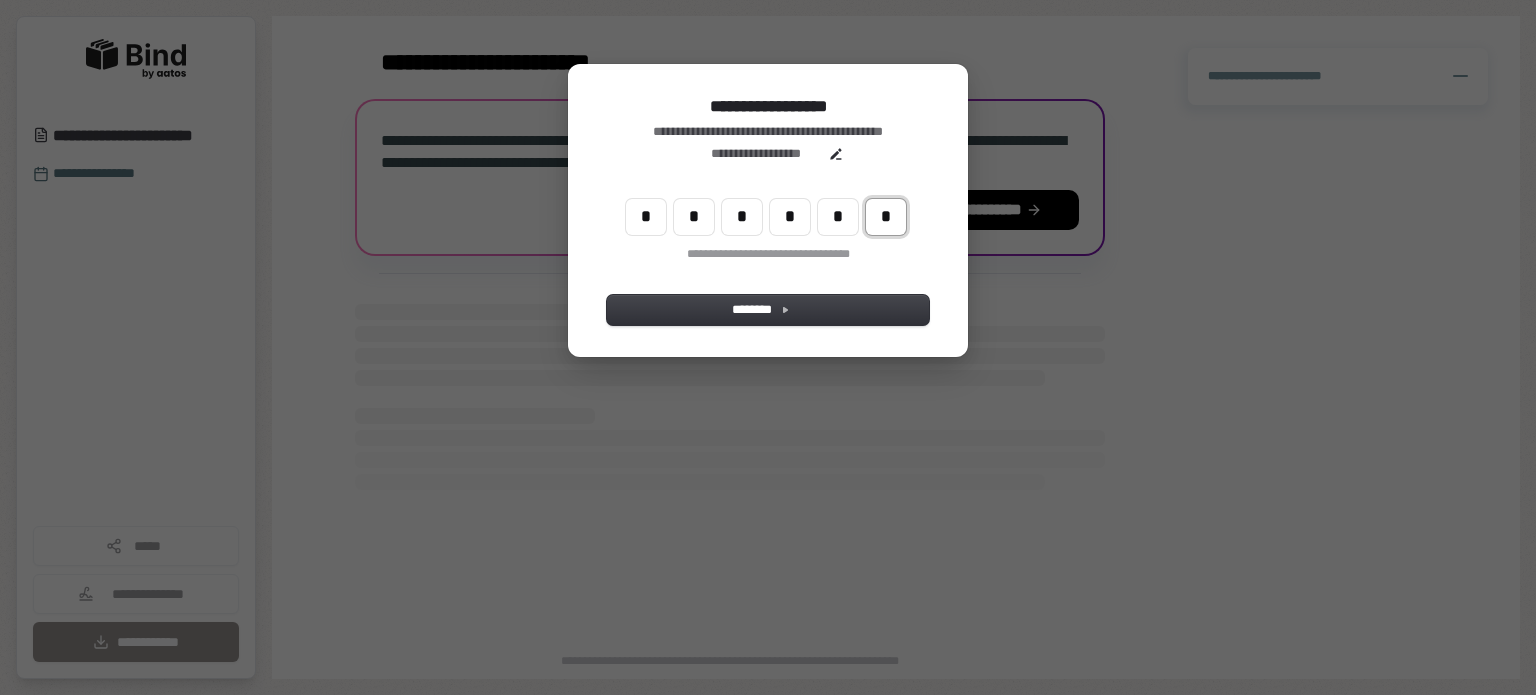 type on "*" 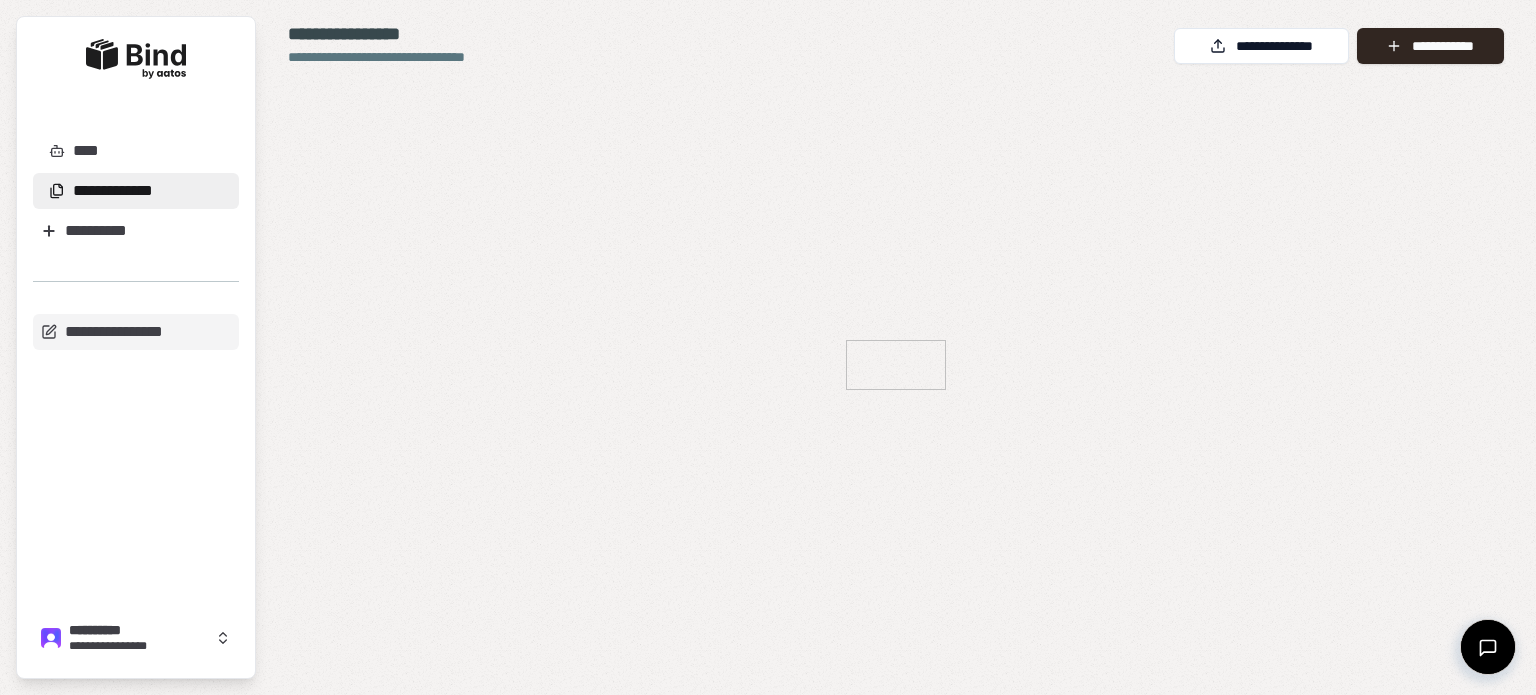 scroll, scrollTop: 0, scrollLeft: 0, axis: both 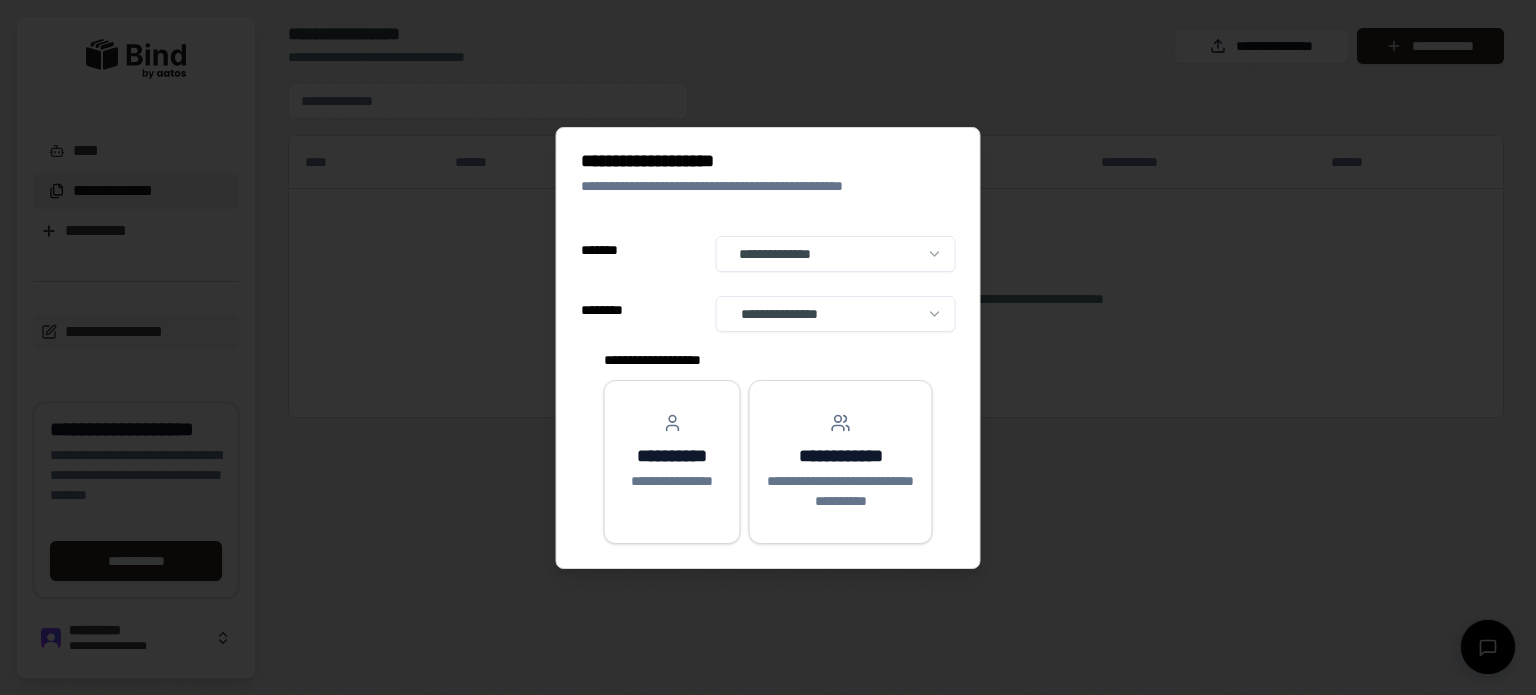 select on "**" 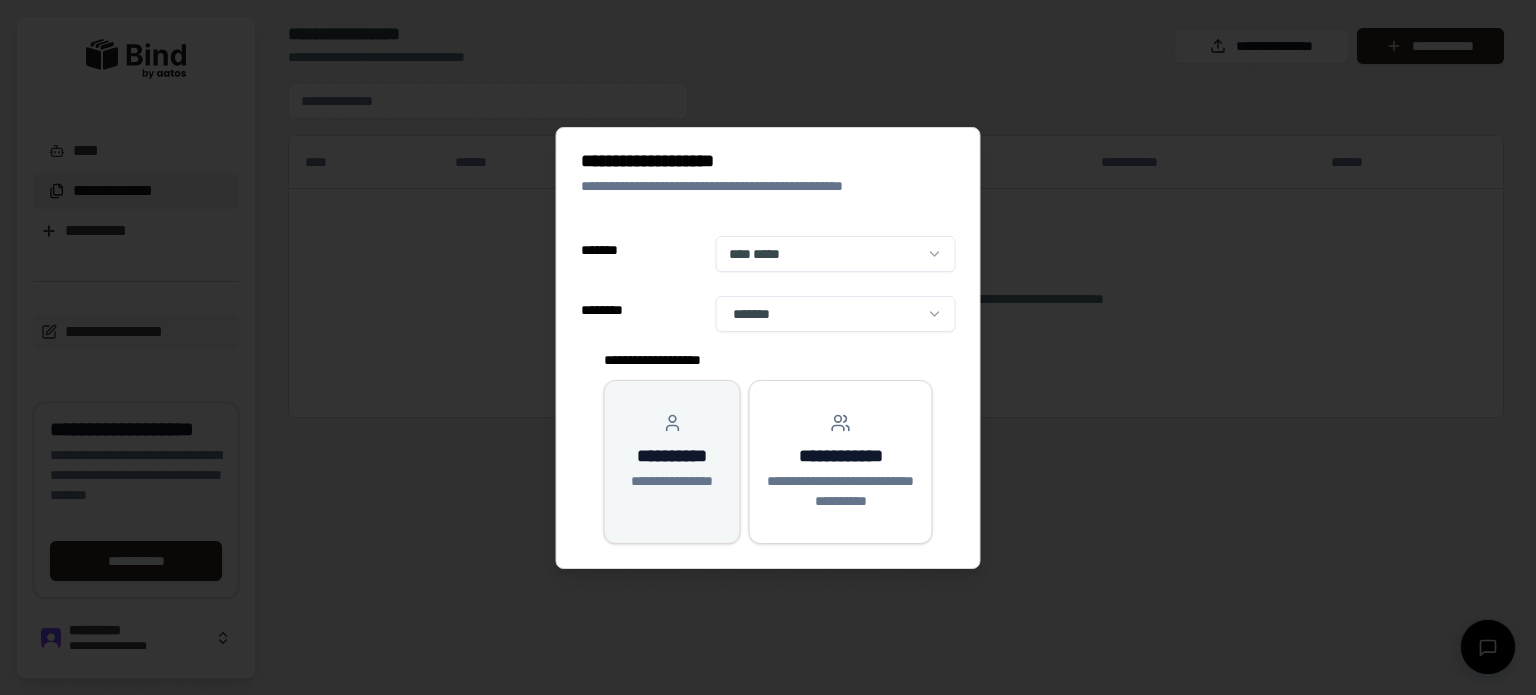 click on "**********" at bounding box center (672, 456) 